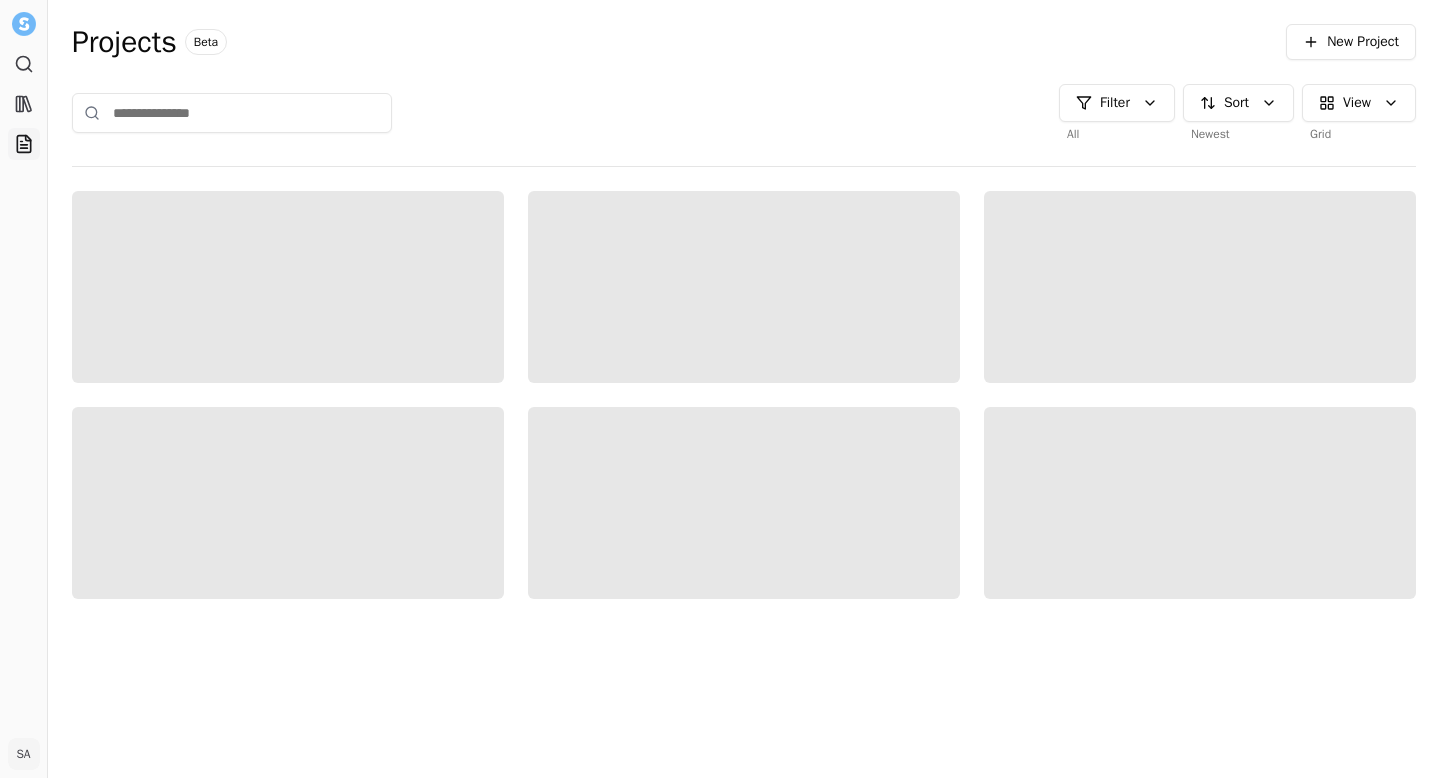 scroll, scrollTop: 0, scrollLeft: 0, axis: both 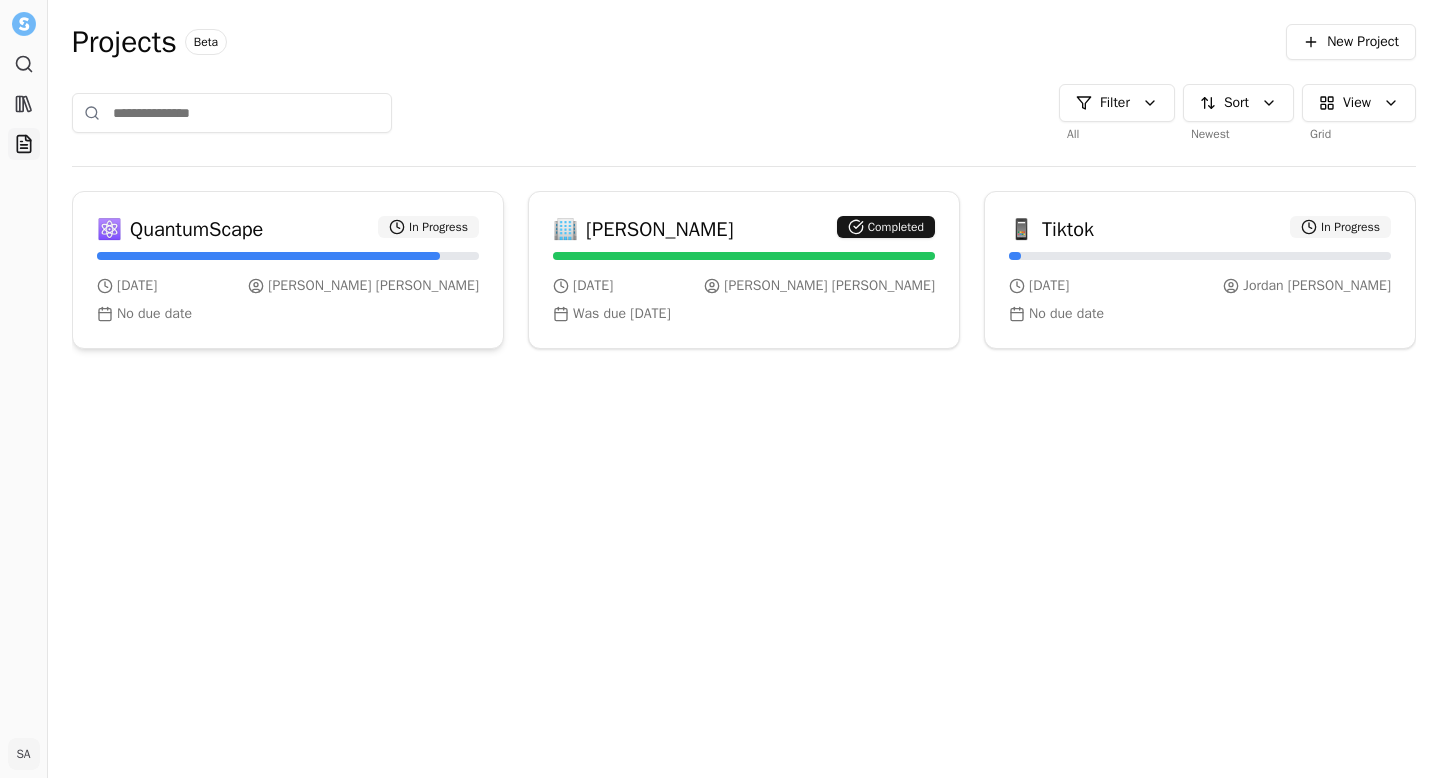 click on "[PERSON_NAME]" at bounding box center (373, 286) 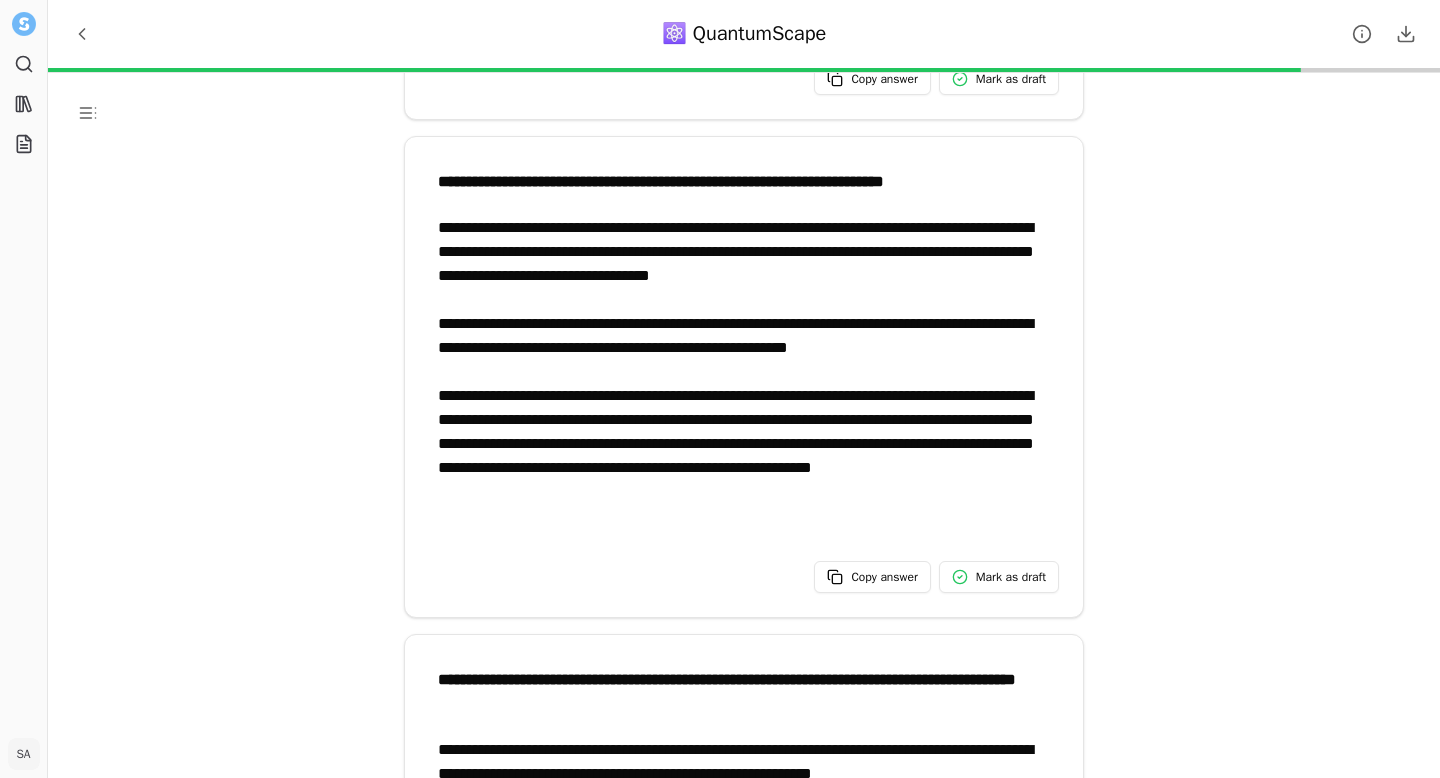 scroll, scrollTop: 3518, scrollLeft: 0, axis: vertical 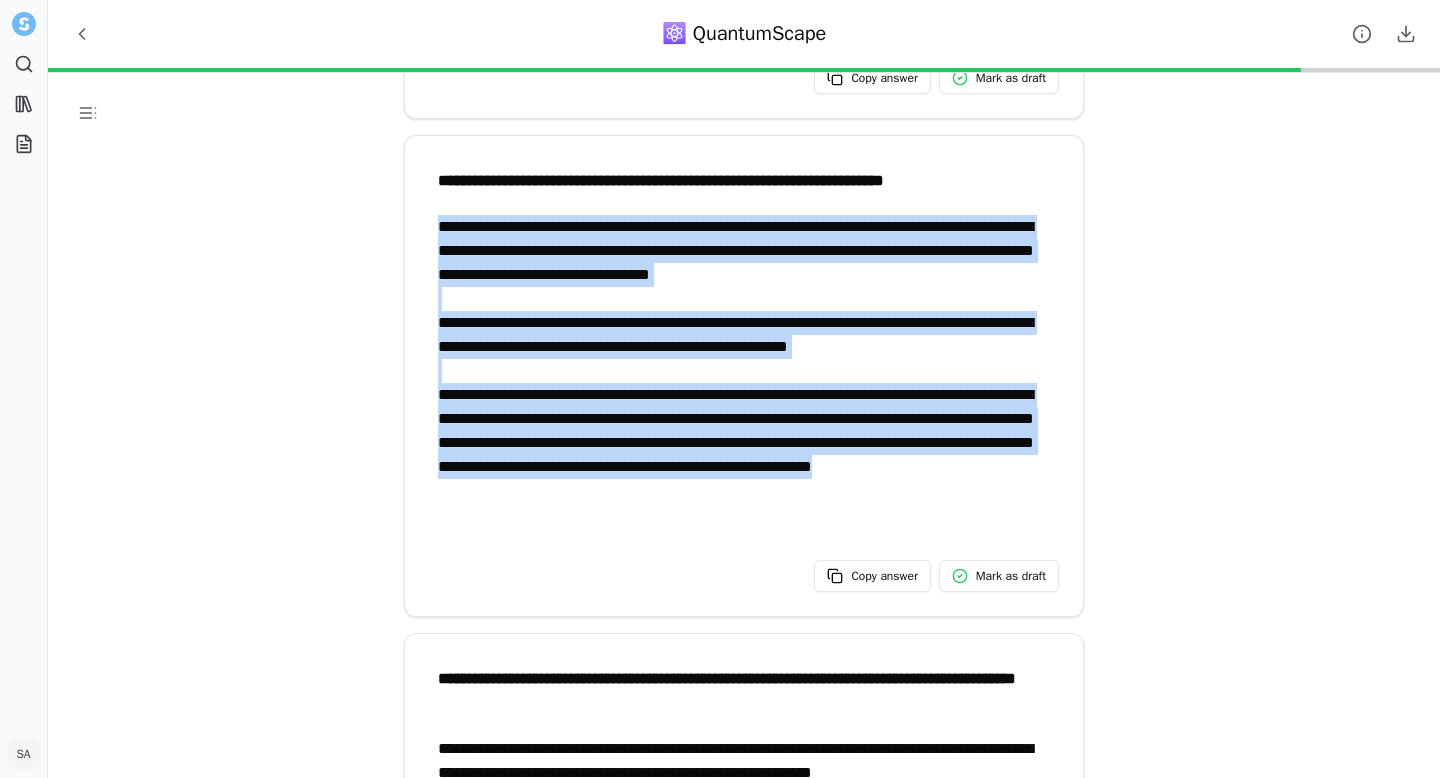 drag, startPoint x: 729, startPoint y: 515, endPoint x: 433, endPoint y: 225, distance: 414.3863 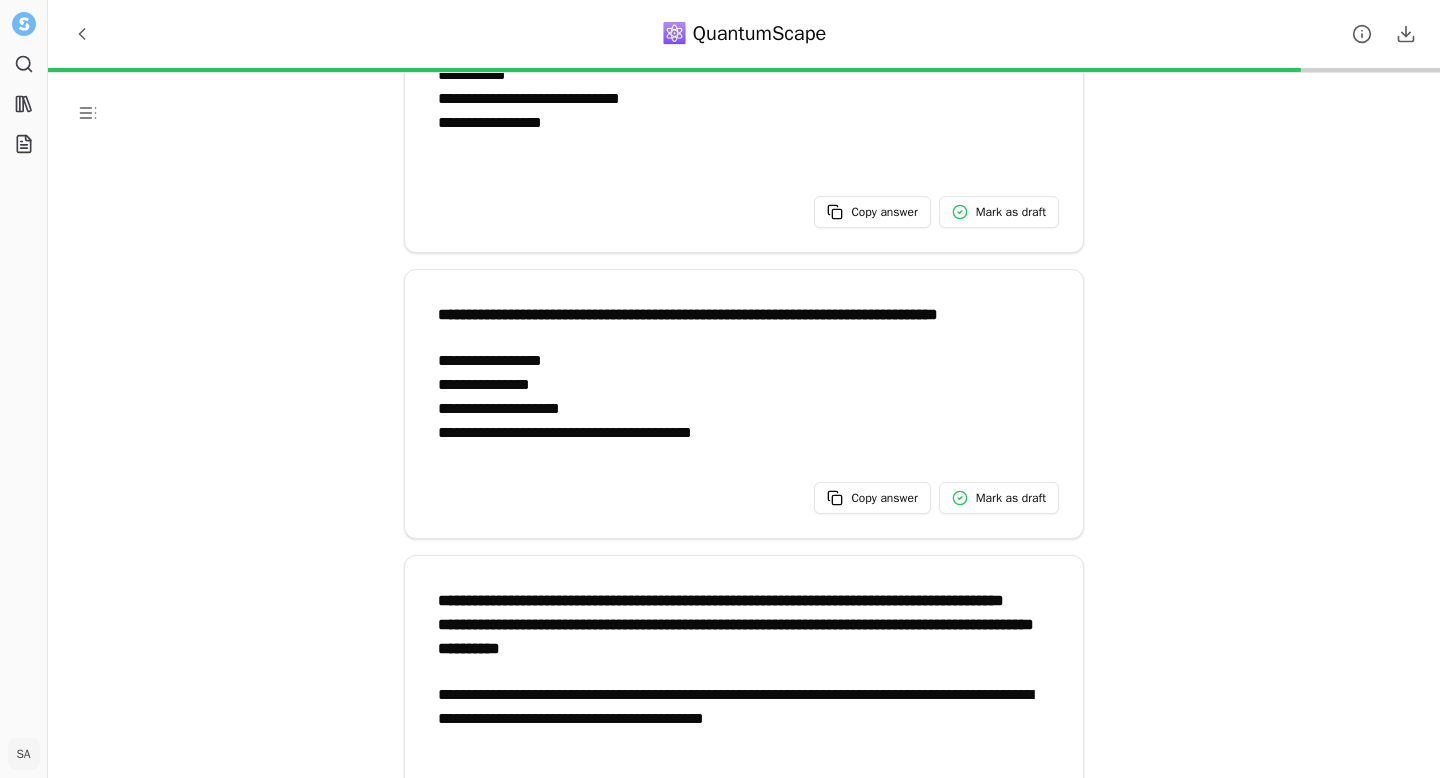 scroll, scrollTop: 0, scrollLeft: 0, axis: both 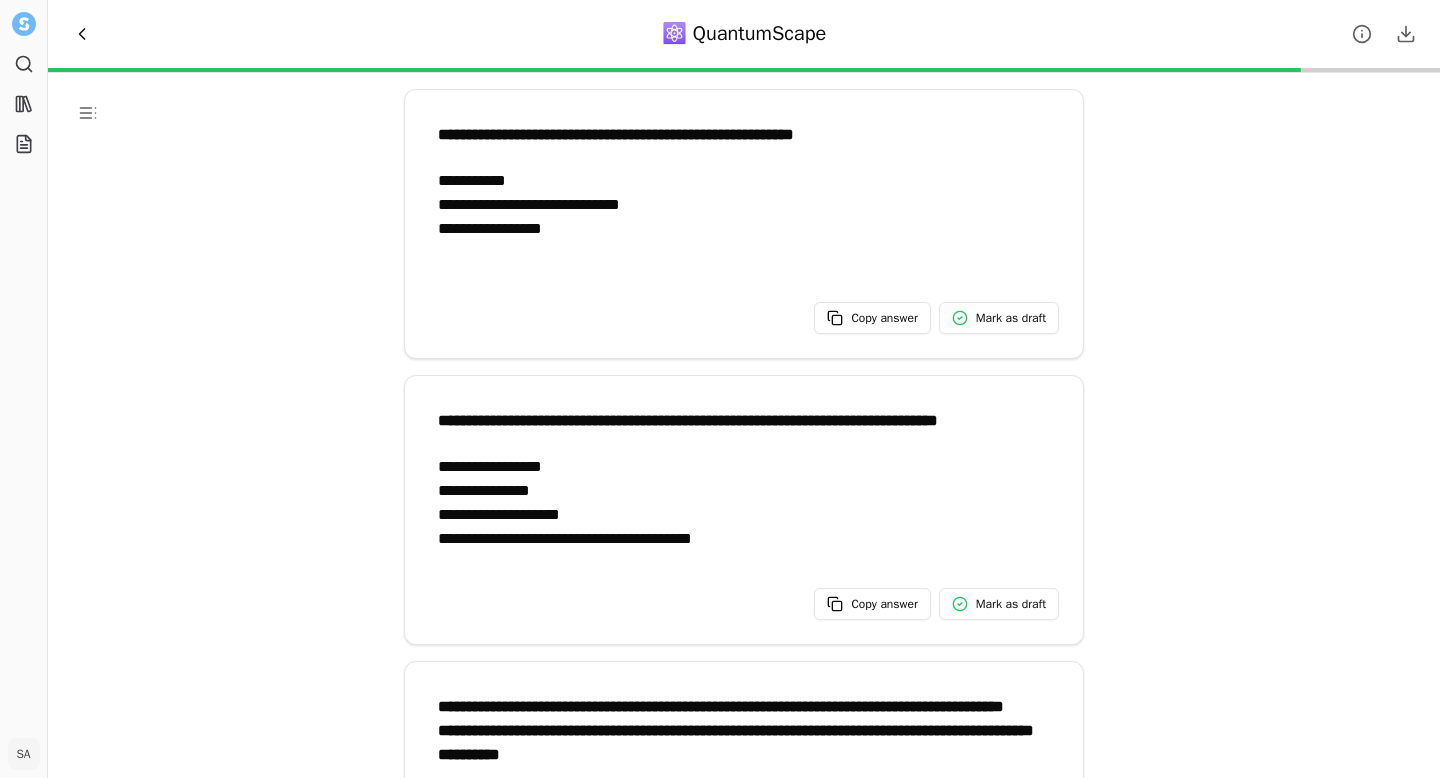 click at bounding box center (82, 34) 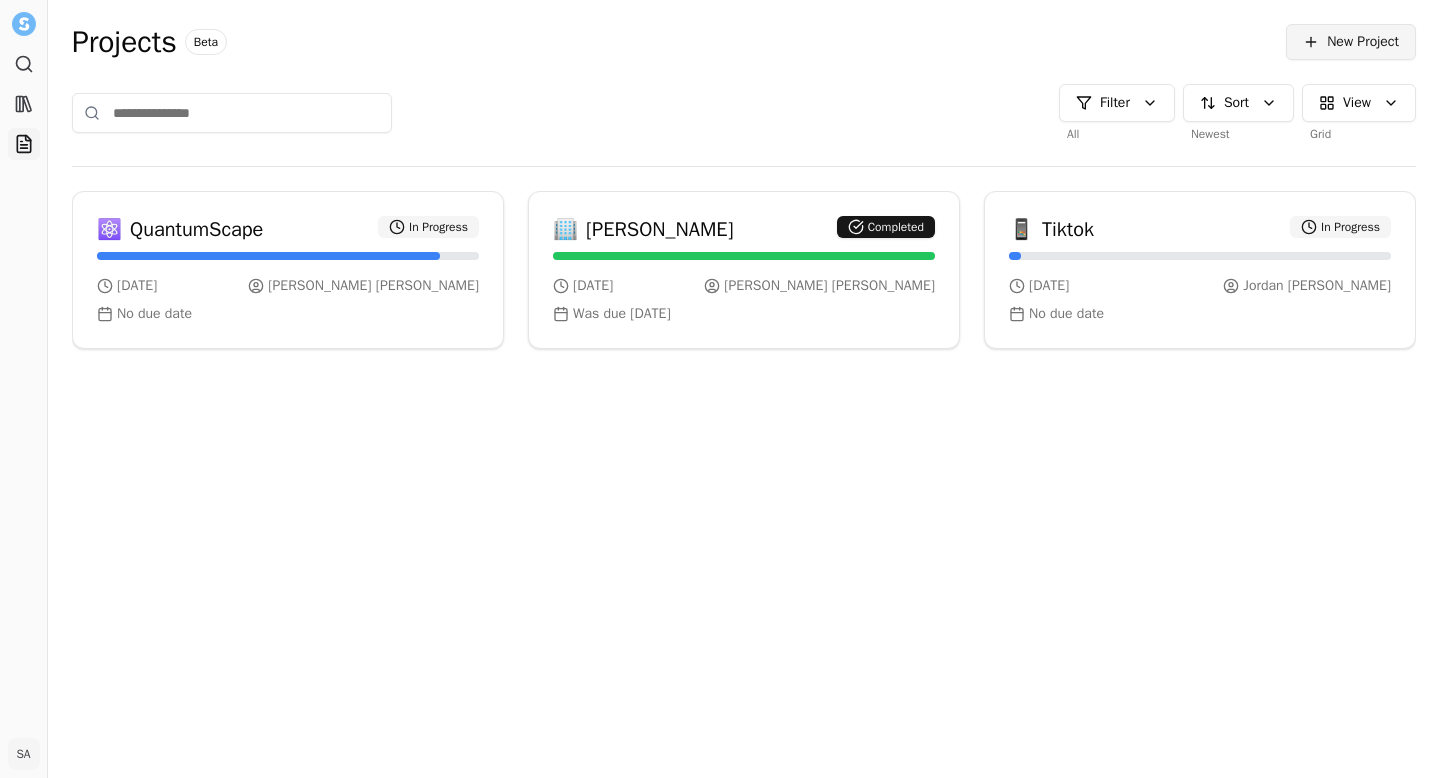 click on "New Project" at bounding box center [1363, 42] 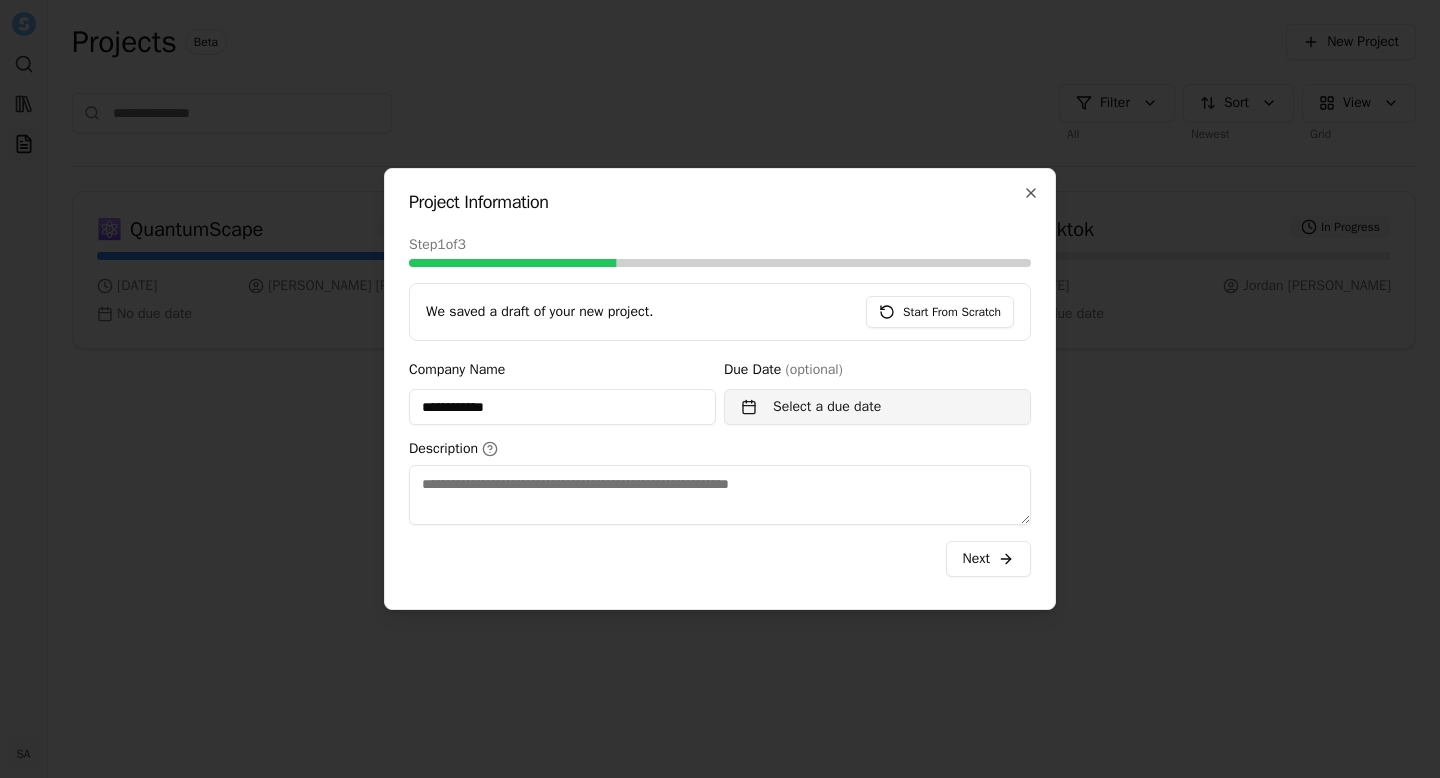 type on "**********" 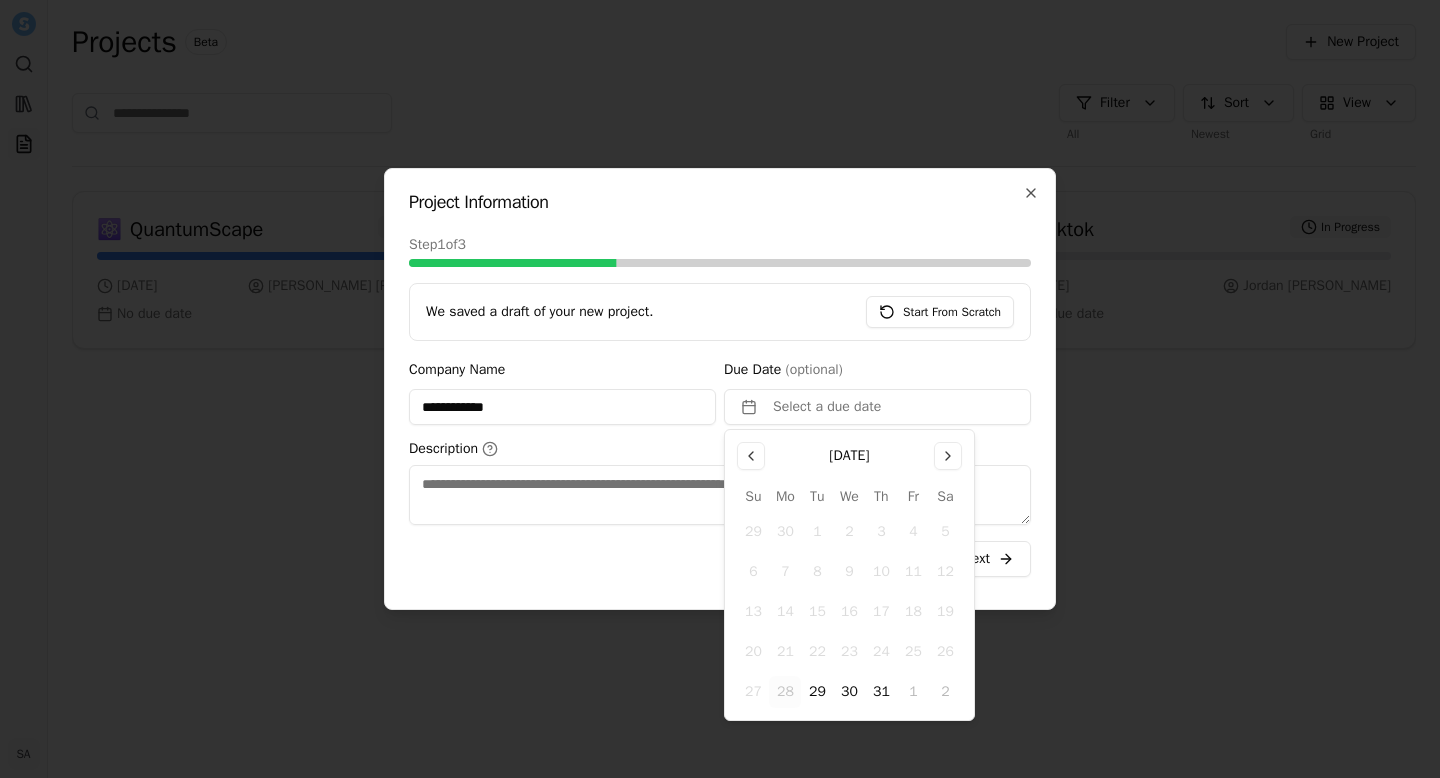 click on "Description" at bounding box center [720, 495] 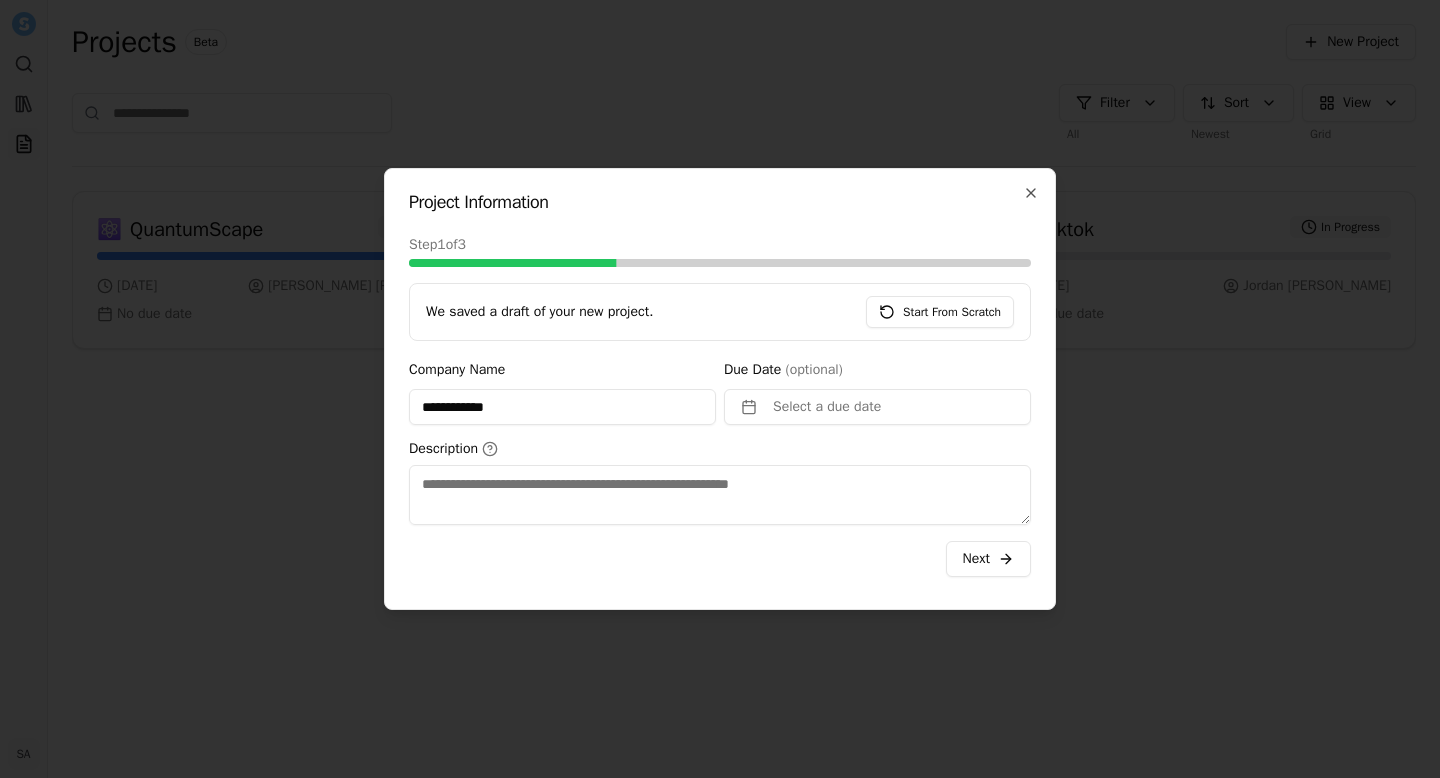 click on "Description" at bounding box center (720, 495) 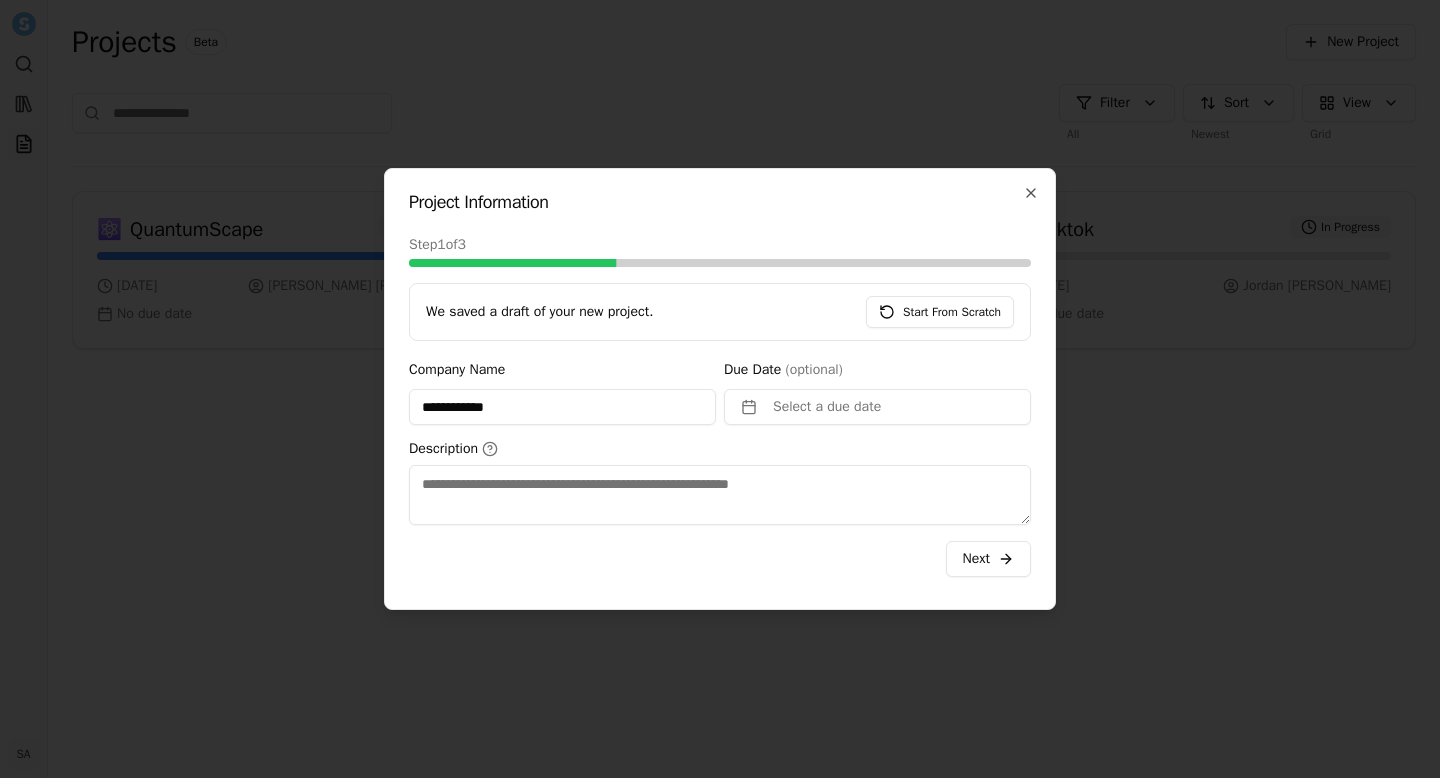 paste on "**********" 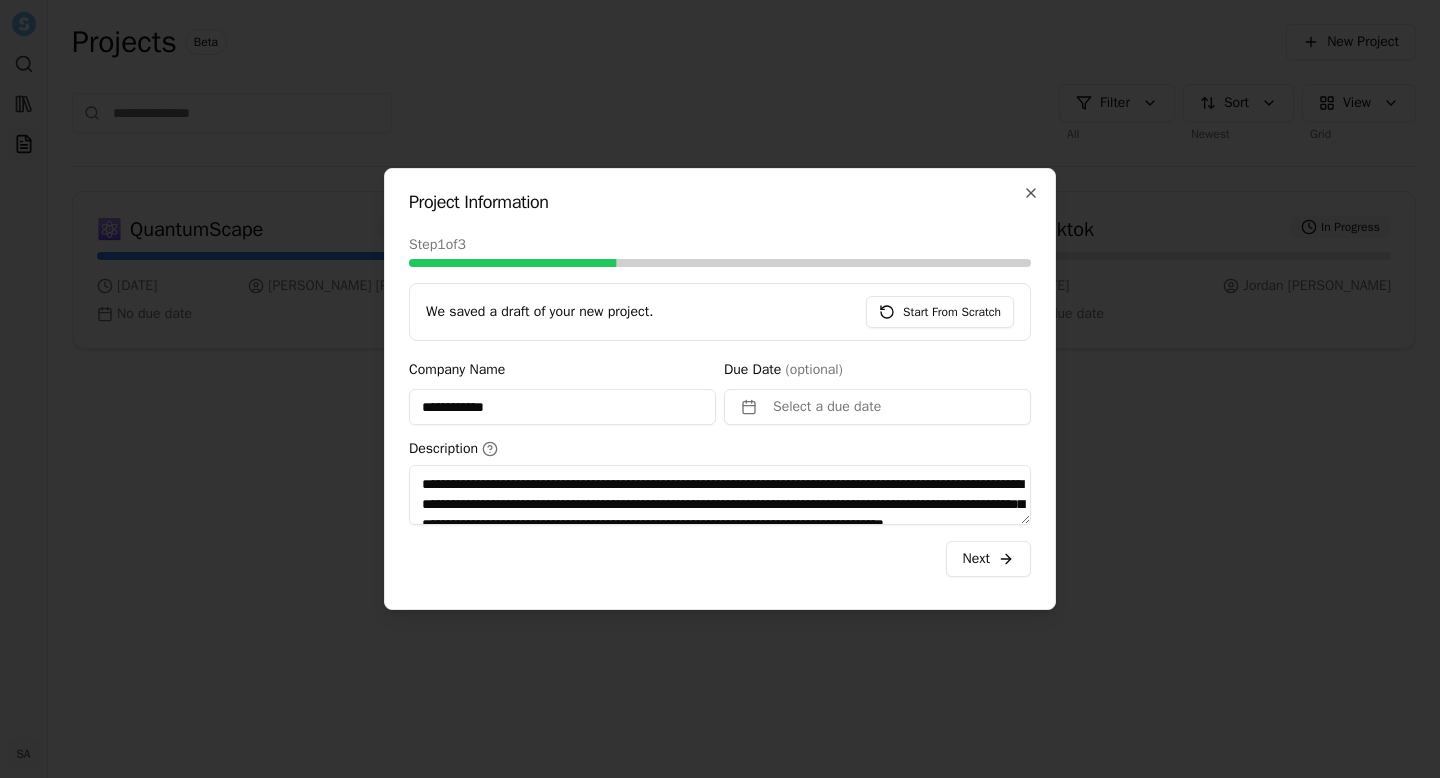 scroll, scrollTop: 28, scrollLeft: 0, axis: vertical 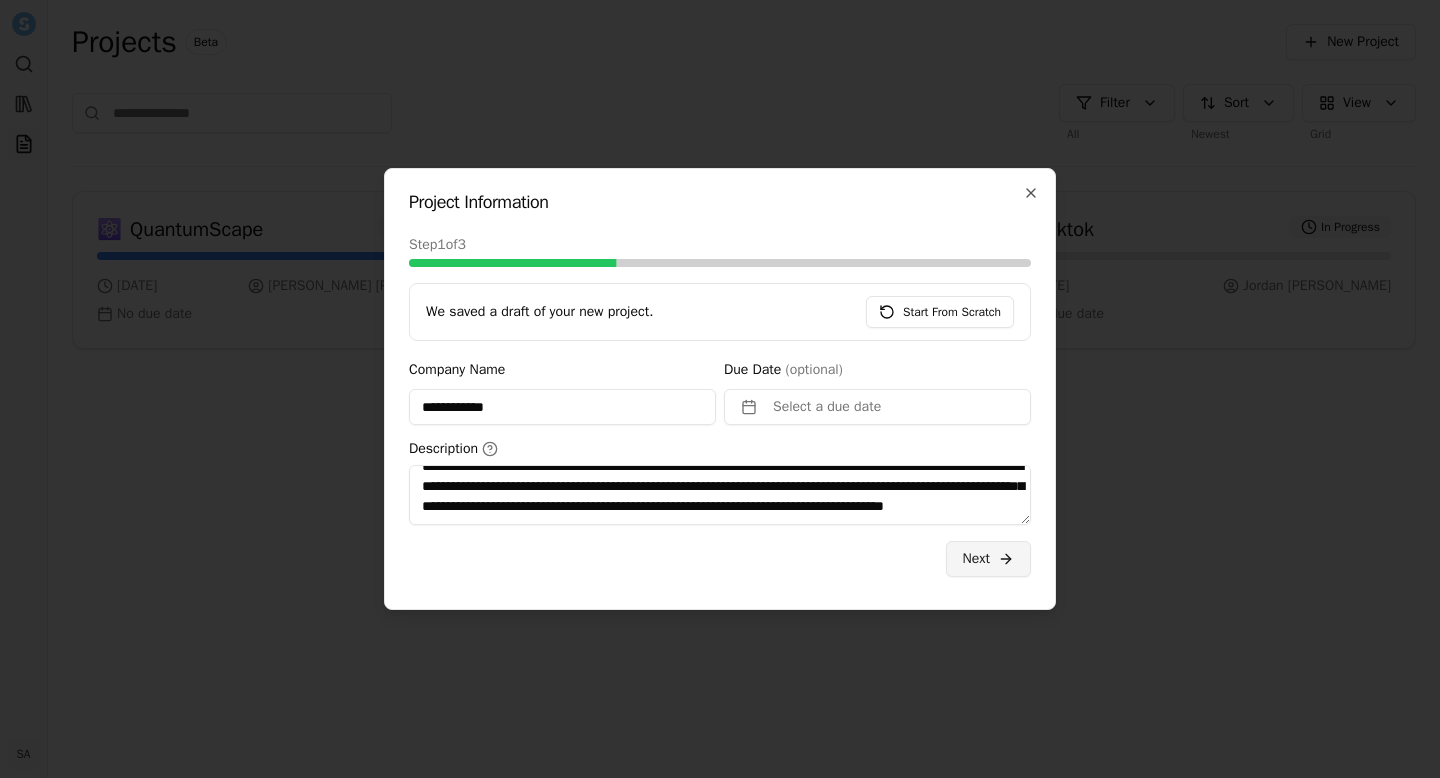 type on "**********" 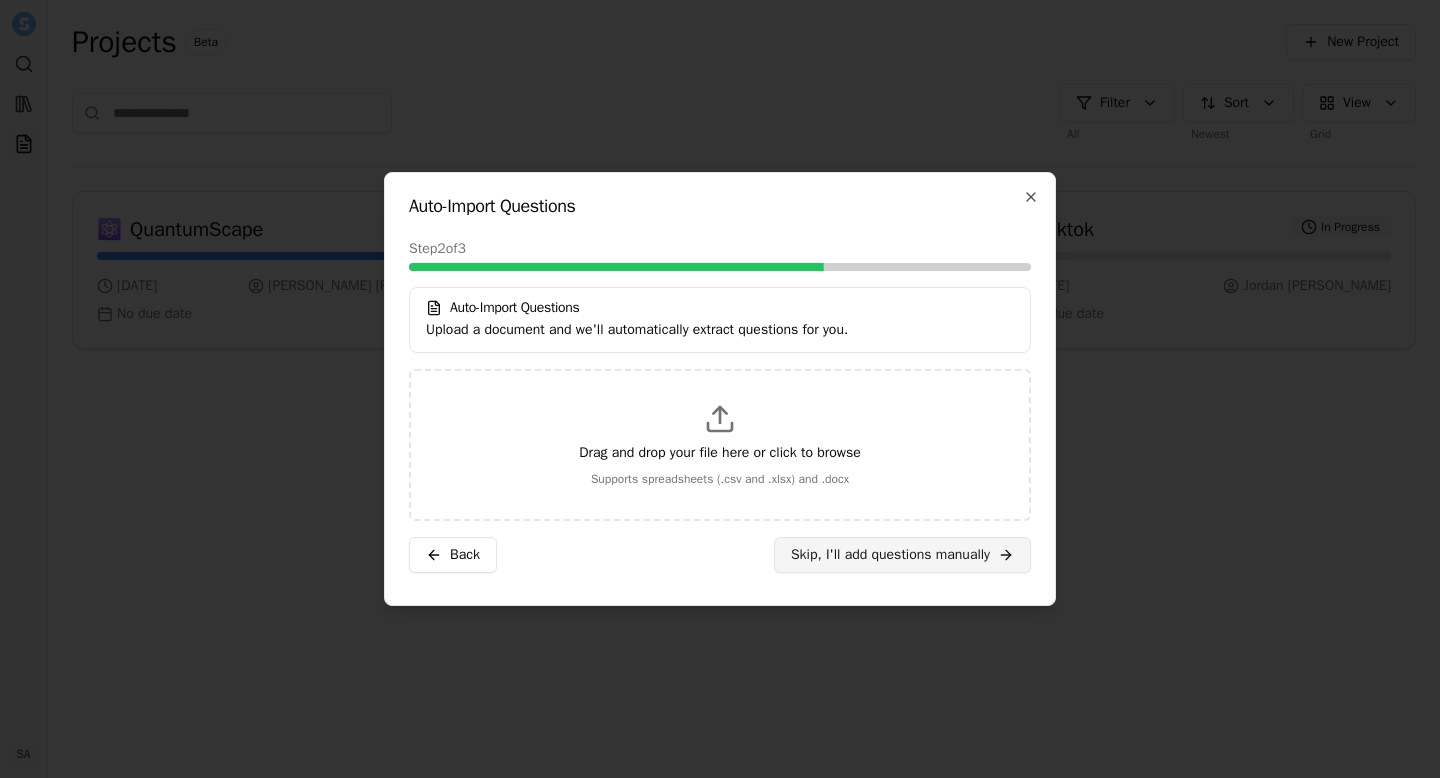 click on "Skip, I'll add questions manually" at bounding box center [890, 555] 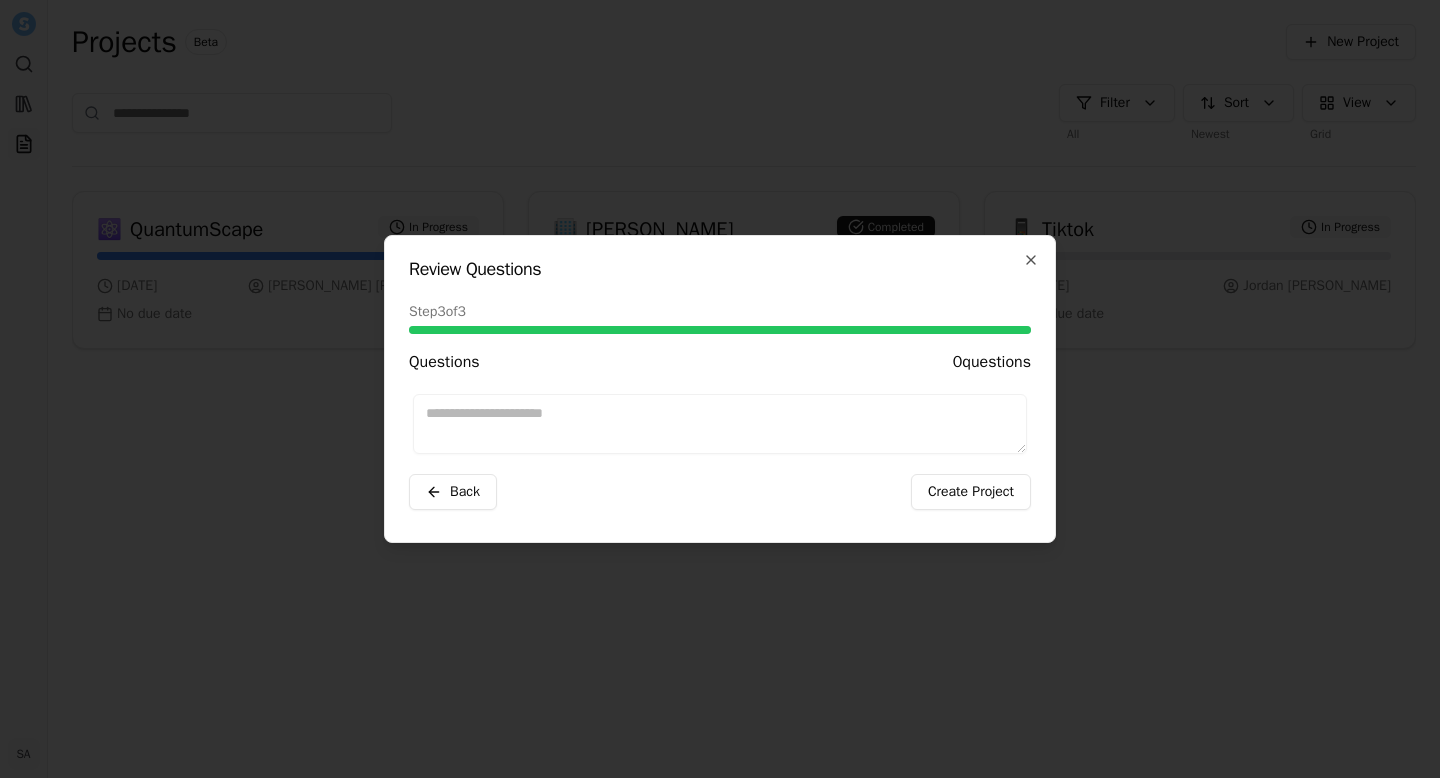 click at bounding box center (720, 424) 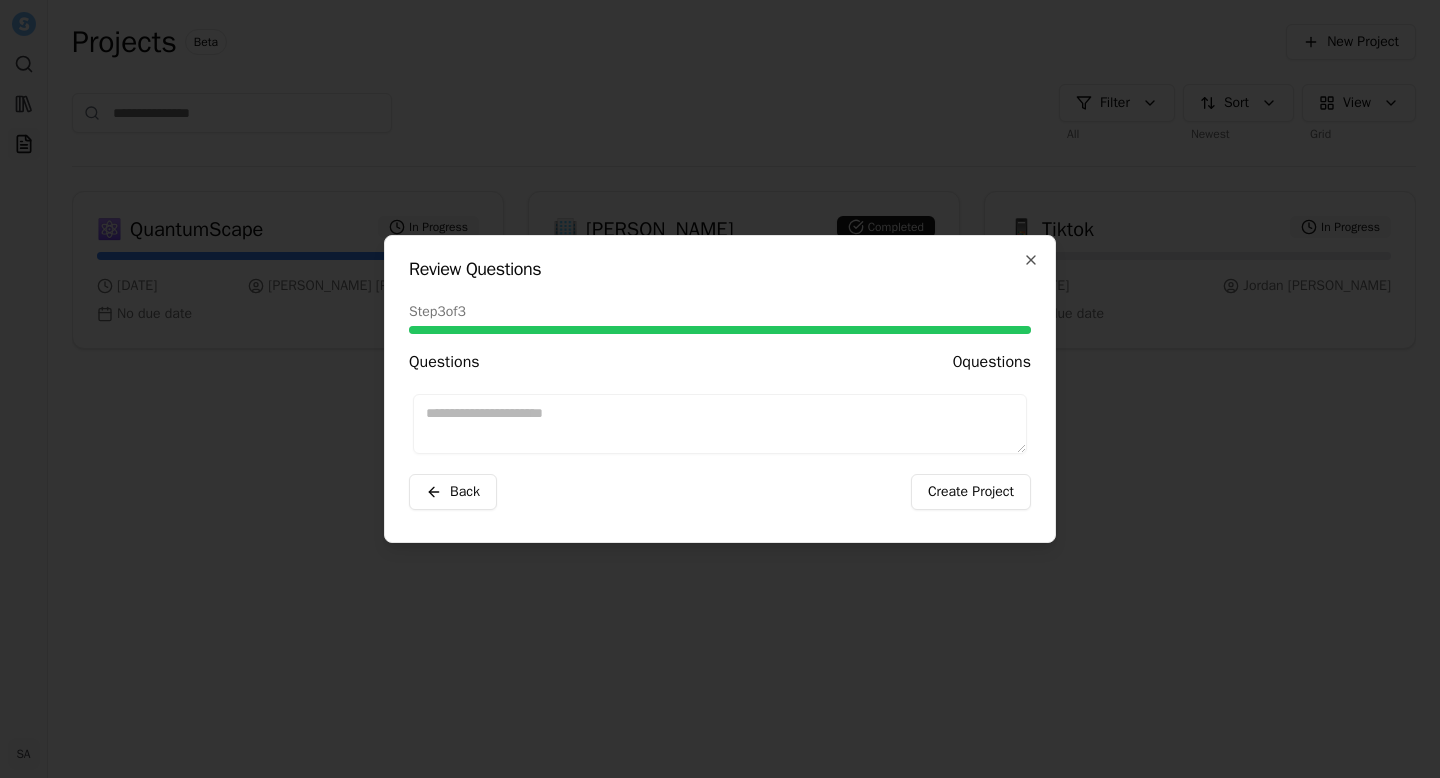 paste on "**********" 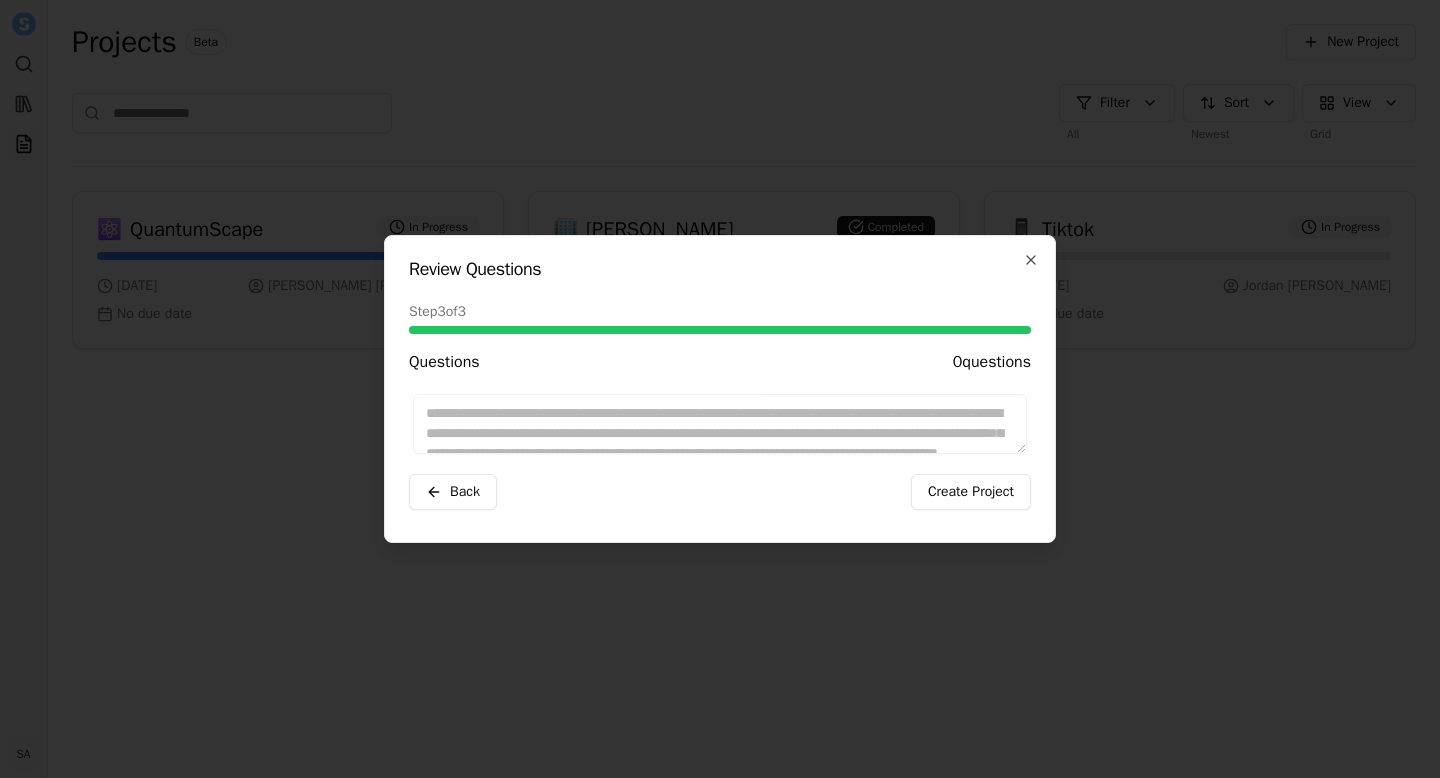 scroll, scrollTop: 28, scrollLeft: 0, axis: vertical 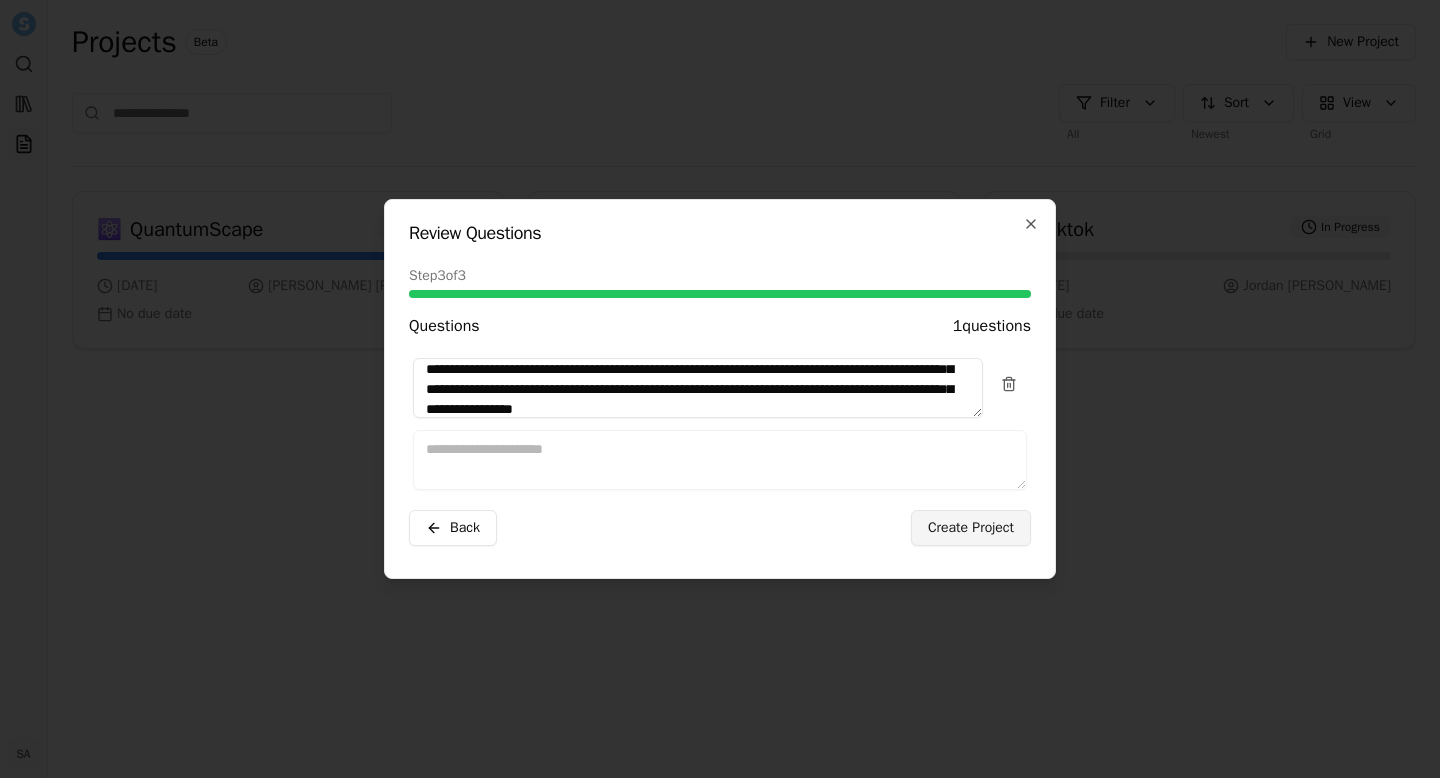 type on "**********" 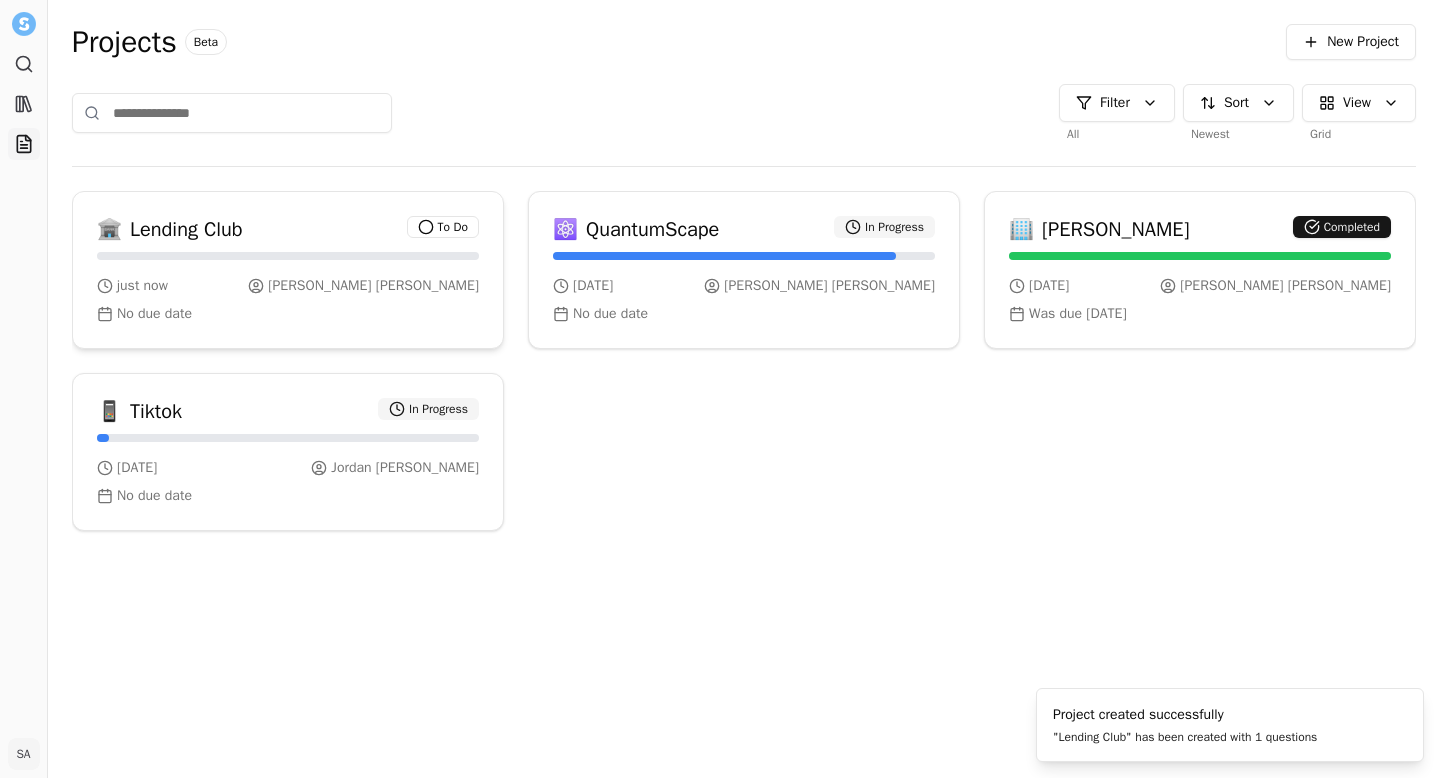 click on "just now [PERSON_NAME]" at bounding box center (288, 286) 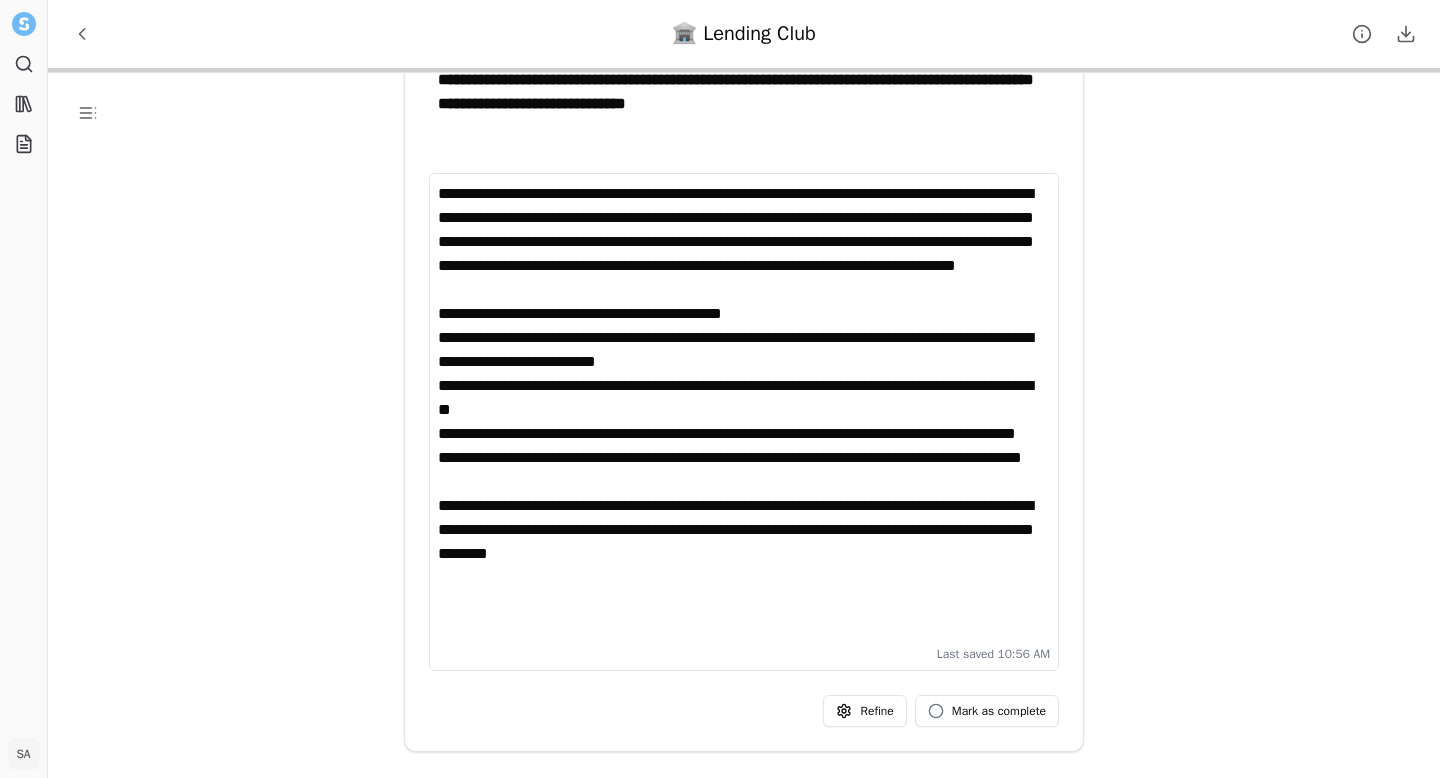 scroll, scrollTop: 116, scrollLeft: 0, axis: vertical 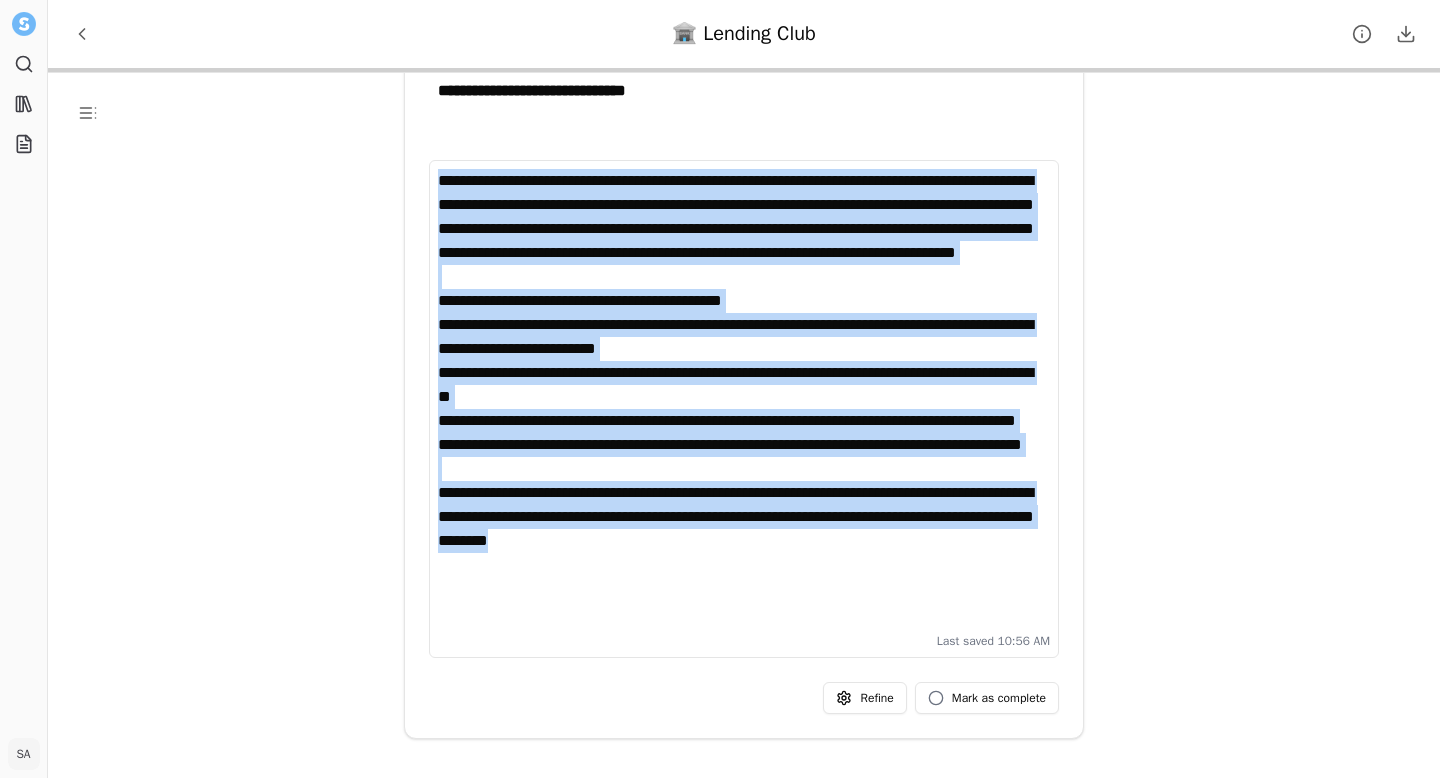 drag, startPoint x: 816, startPoint y: 616, endPoint x: 418, endPoint y: 158, distance: 606.7685 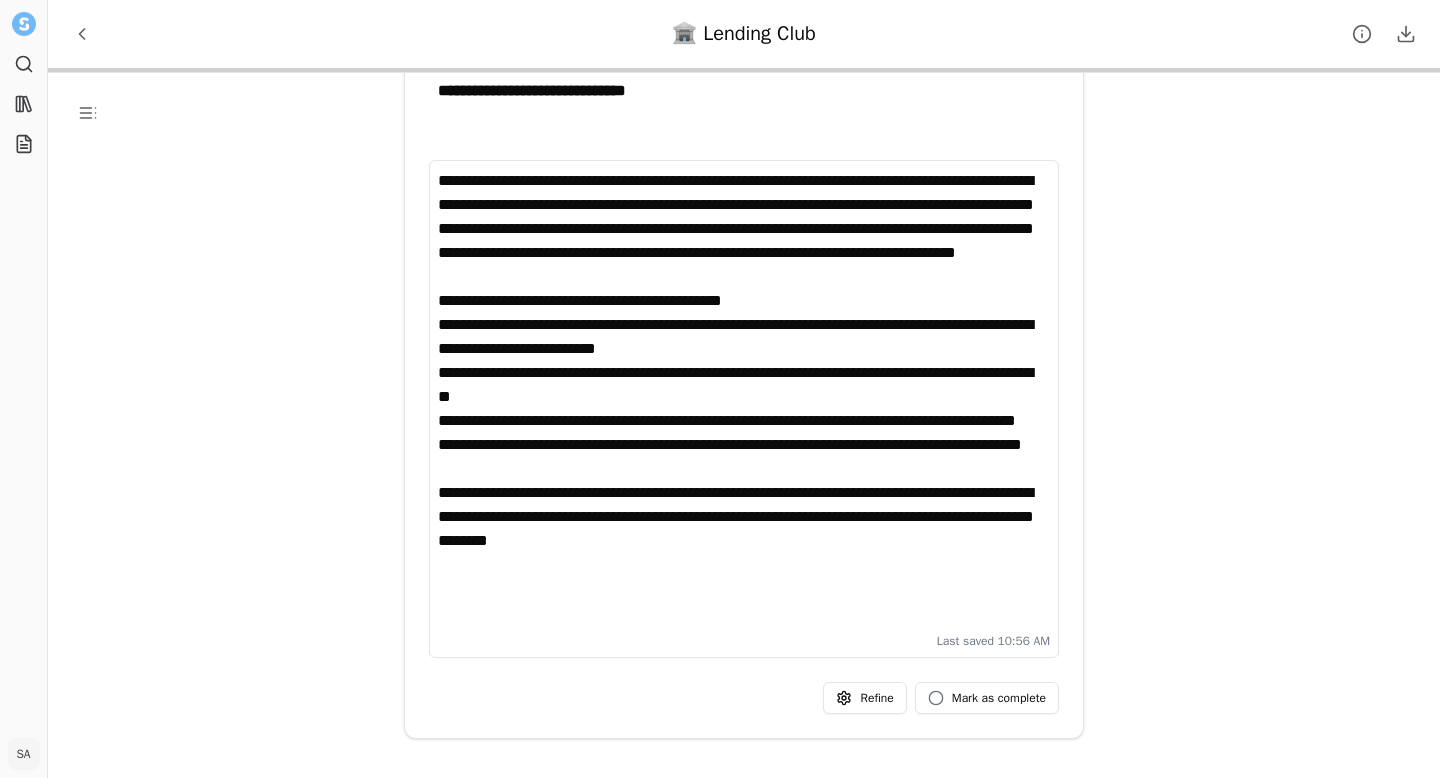 scroll, scrollTop: 0, scrollLeft: 0, axis: both 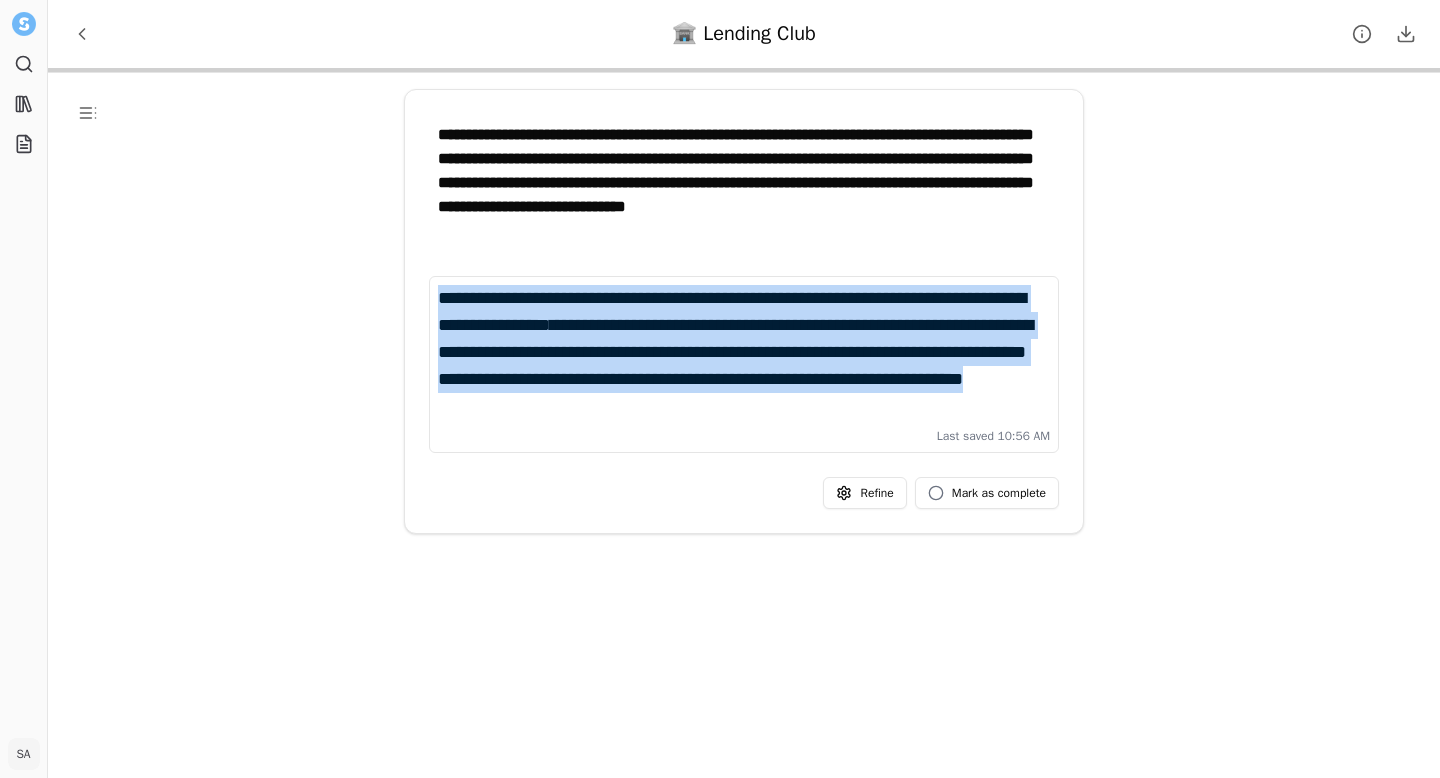 drag, startPoint x: 677, startPoint y: 411, endPoint x: 356, endPoint y: 275, distance: 348.62158 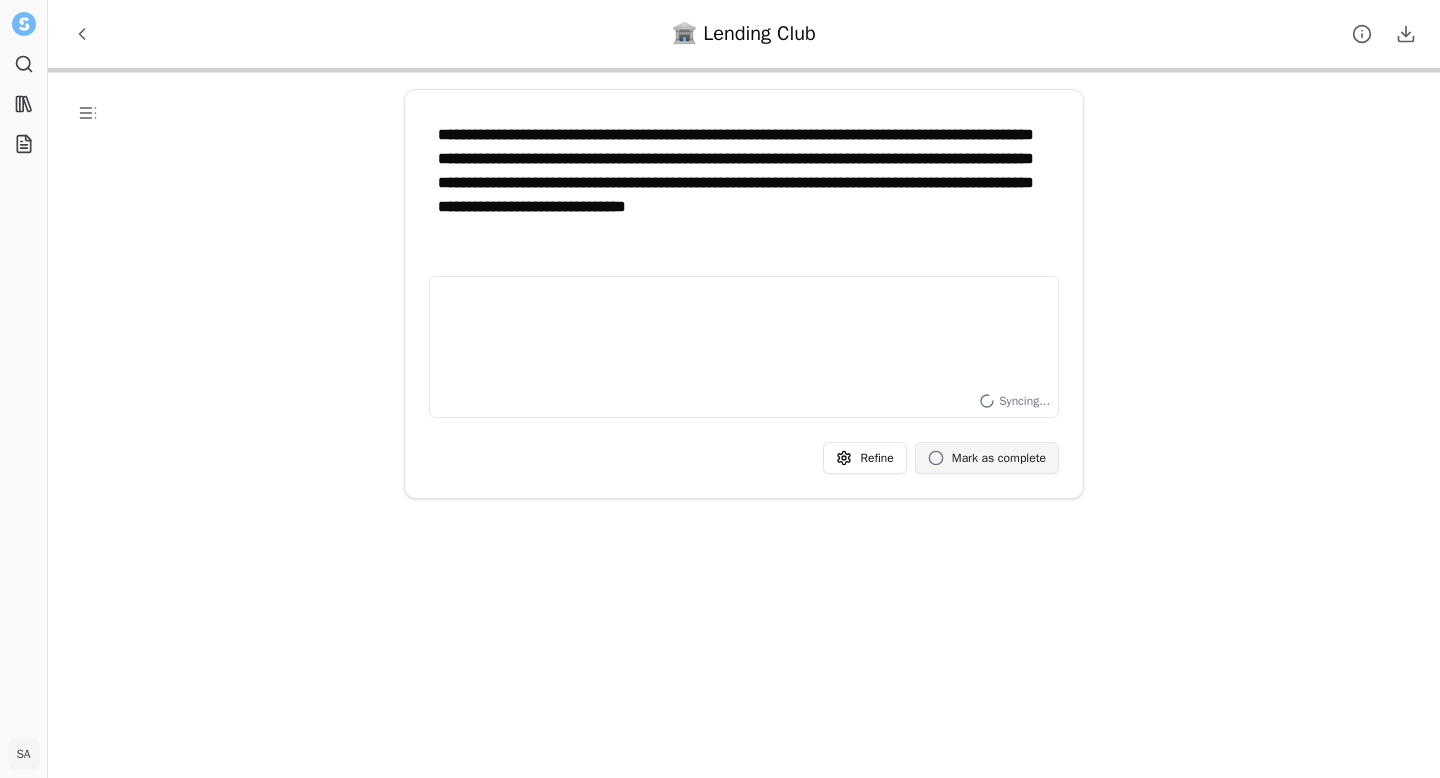 click on "Mark as complete" at bounding box center (987, 458) 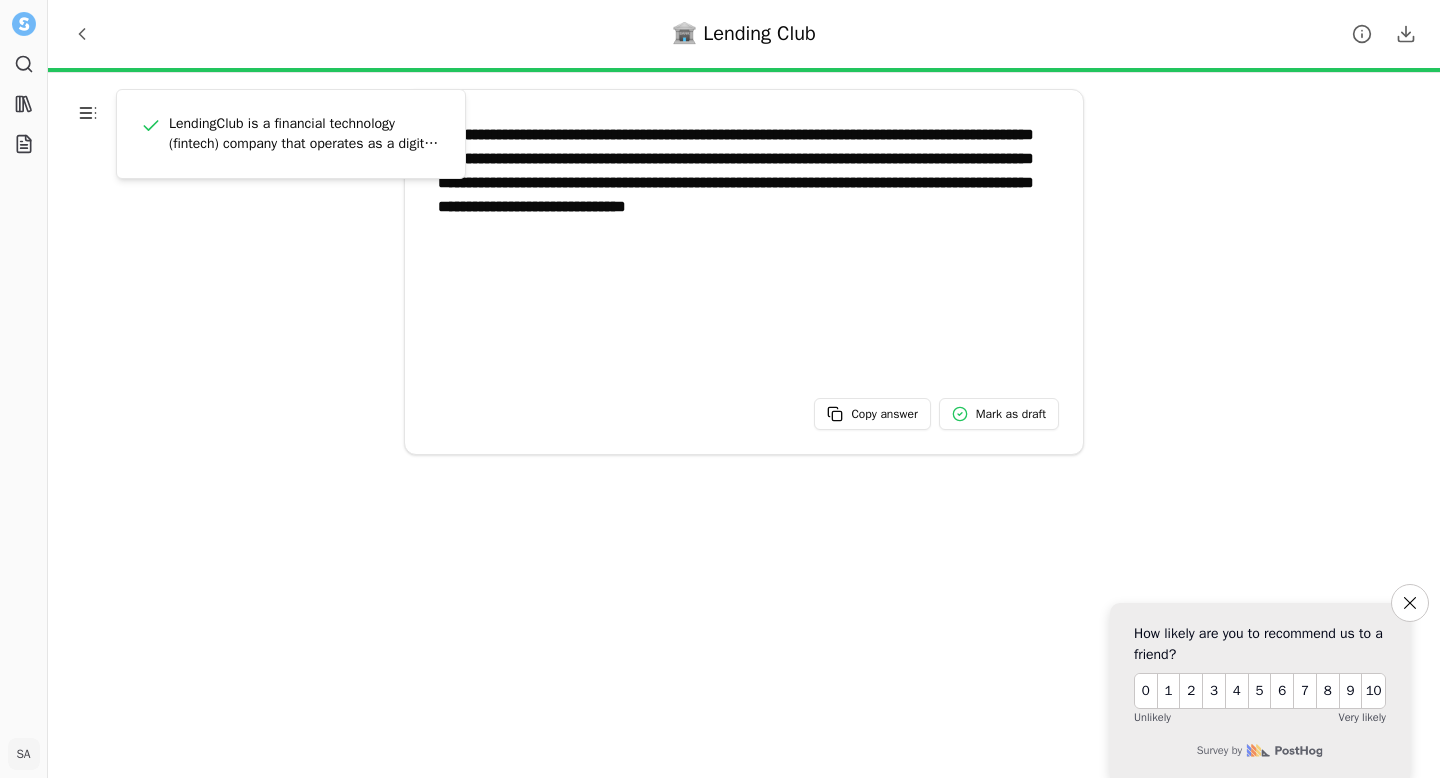 click at bounding box center [88, 113] 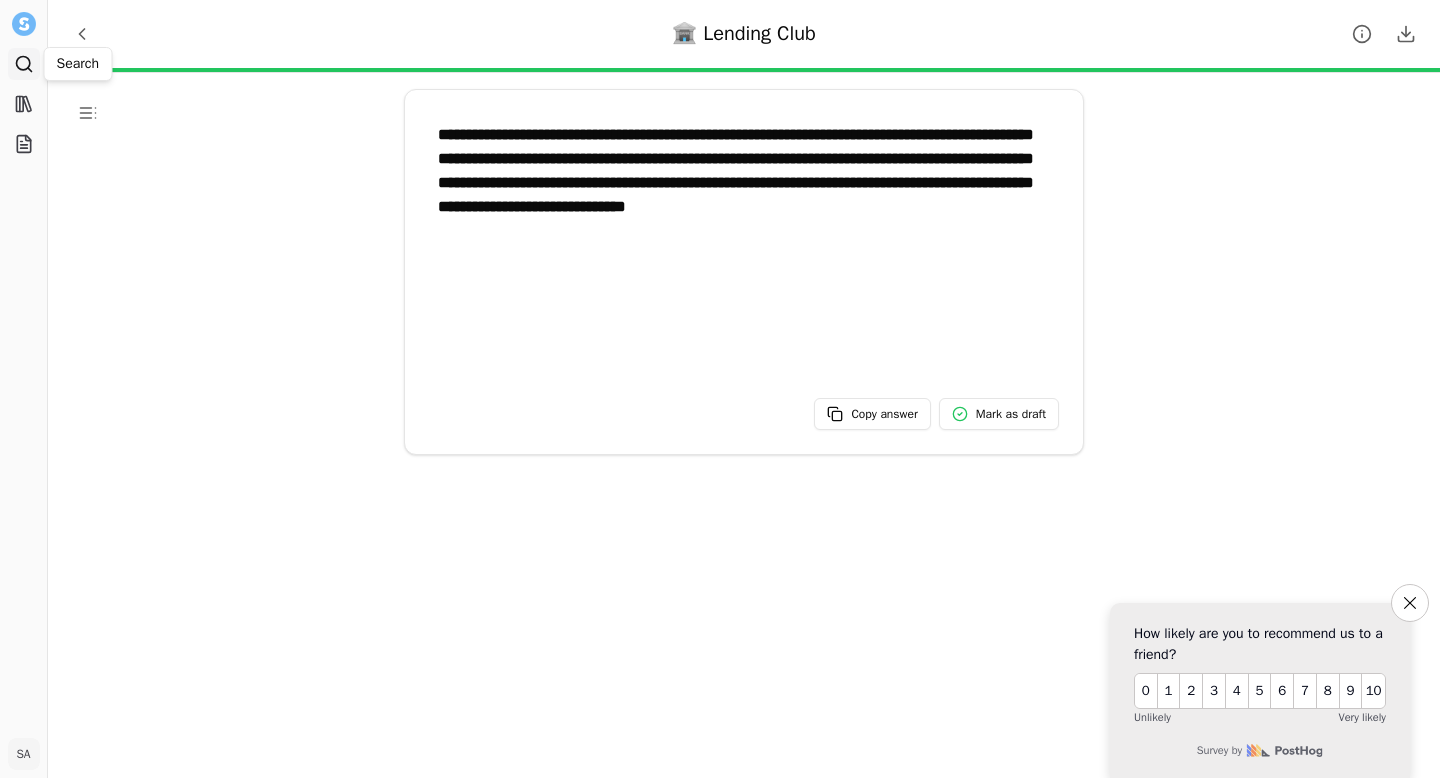 click 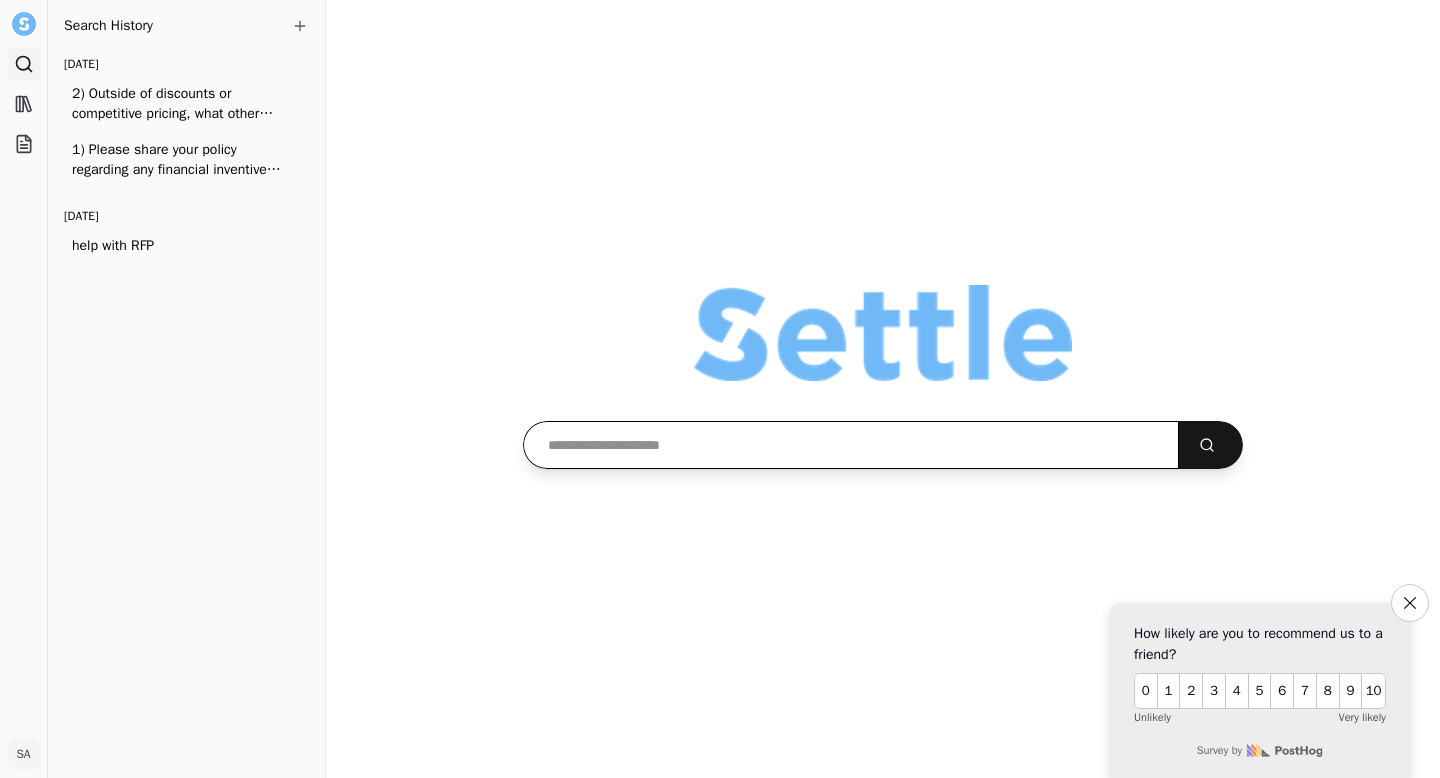 click at bounding box center [851, 445] 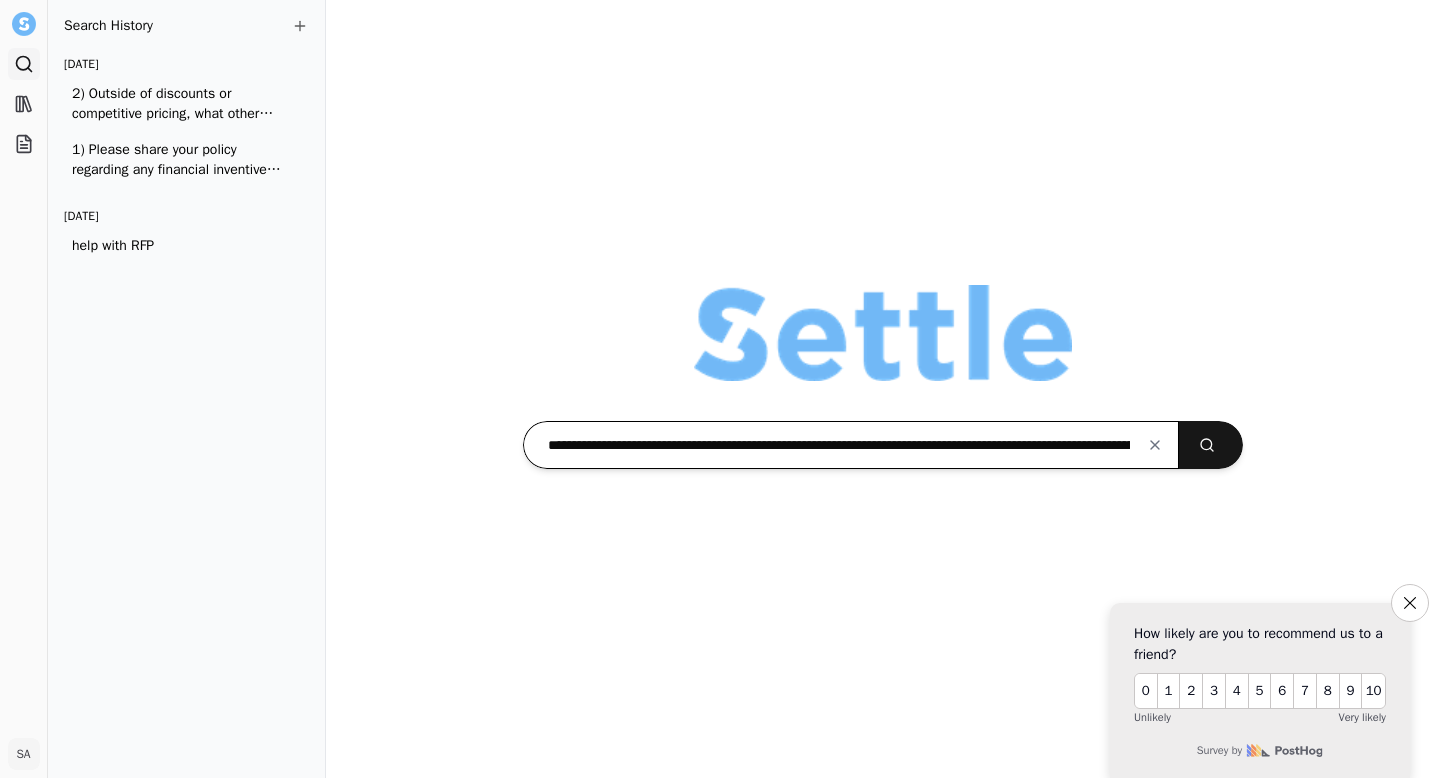 scroll, scrollTop: 0, scrollLeft: 461, axis: horizontal 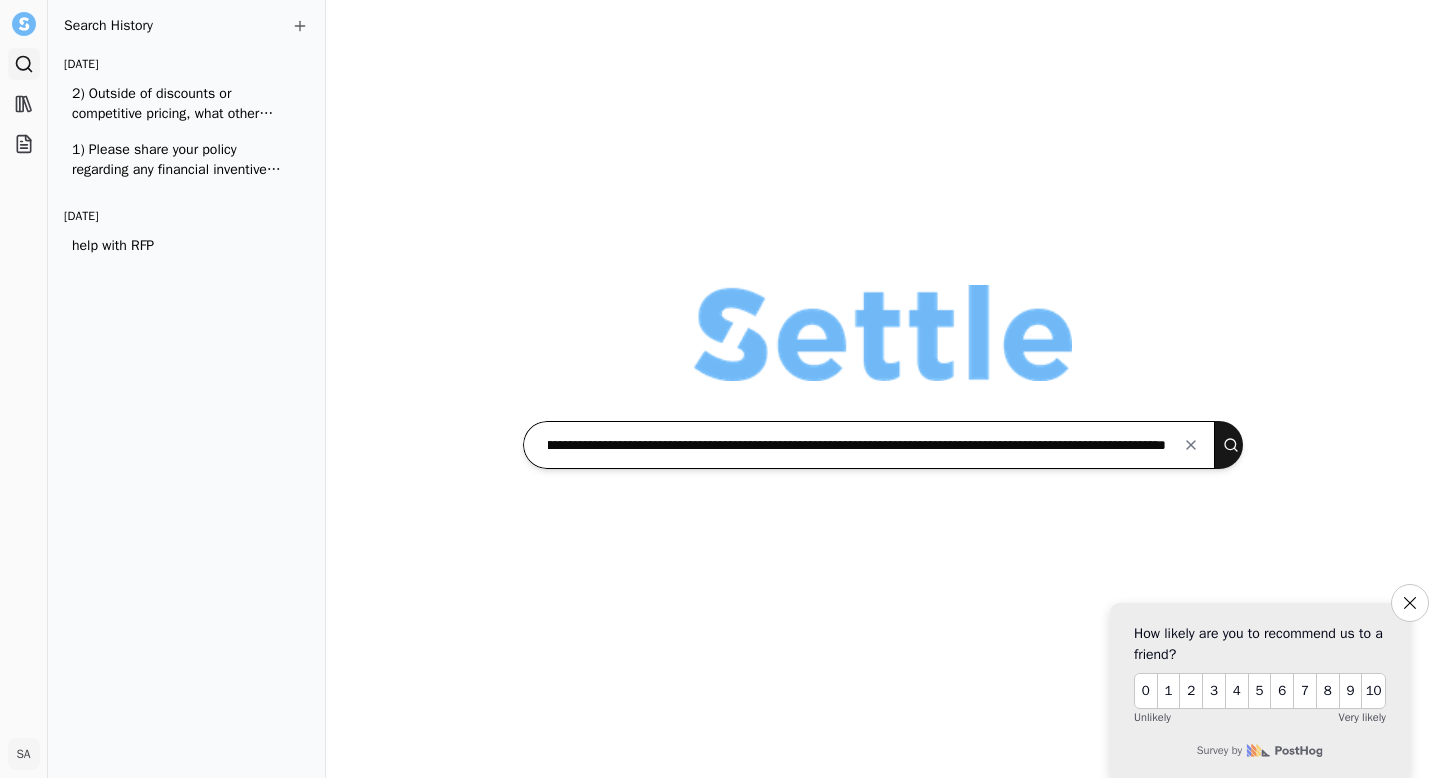type on "**********" 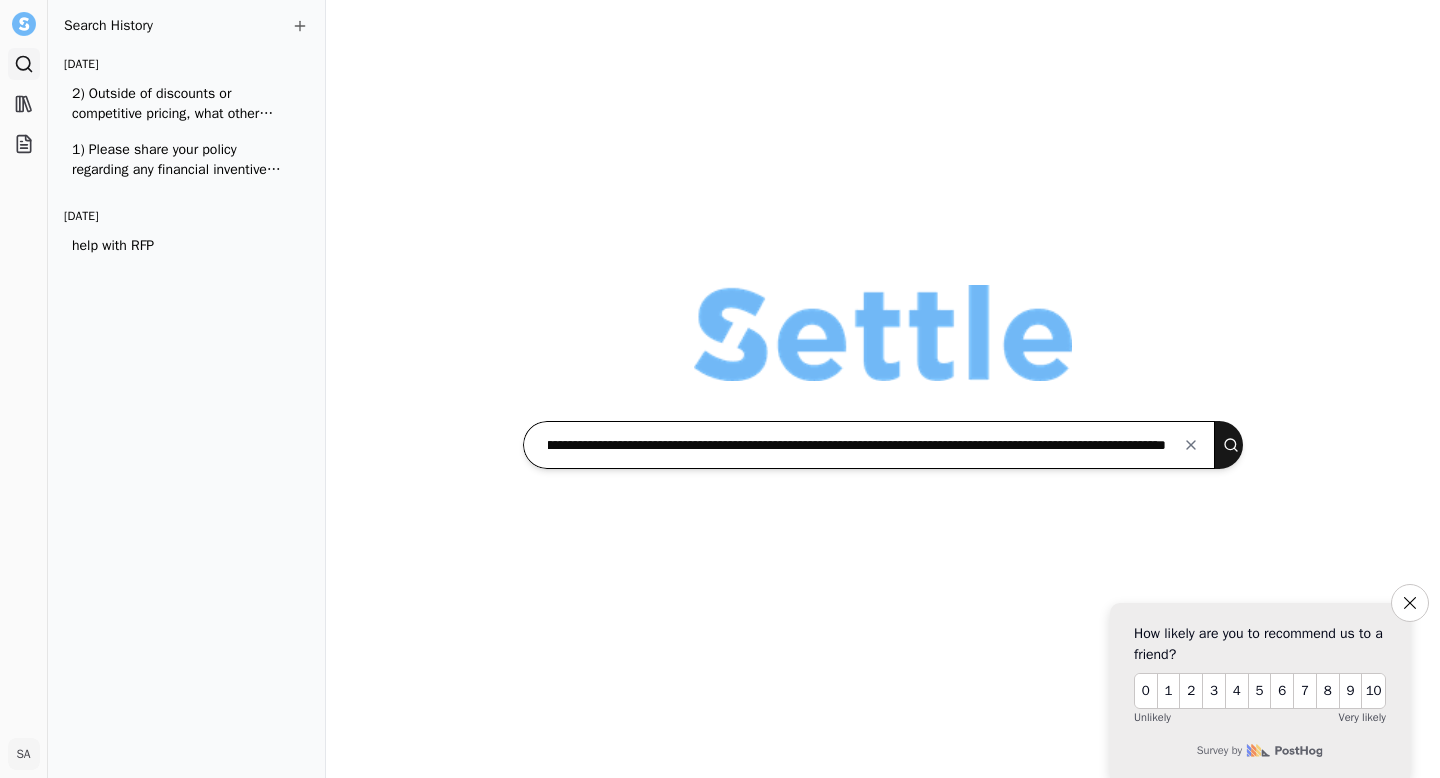 click at bounding box center (1235, 445) 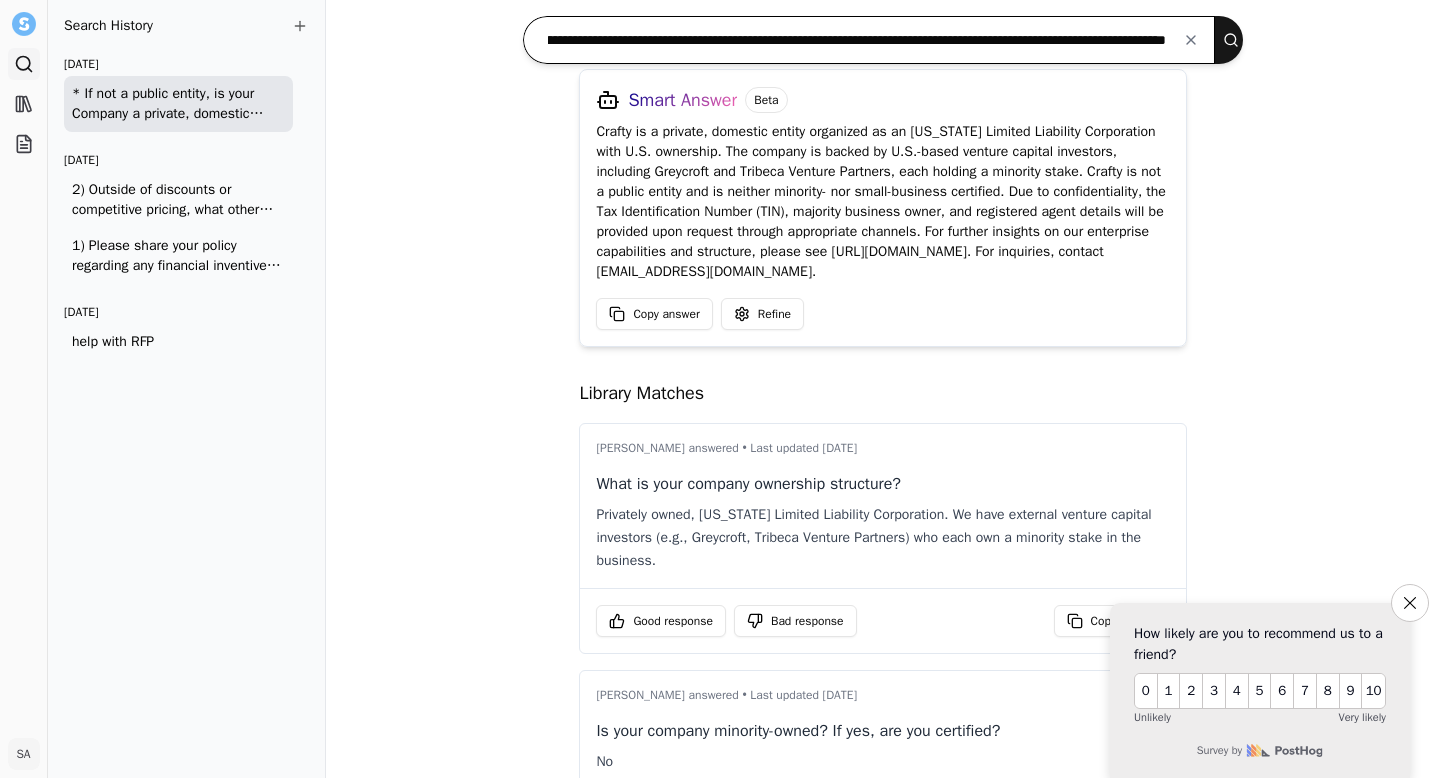 scroll, scrollTop: 178, scrollLeft: 0, axis: vertical 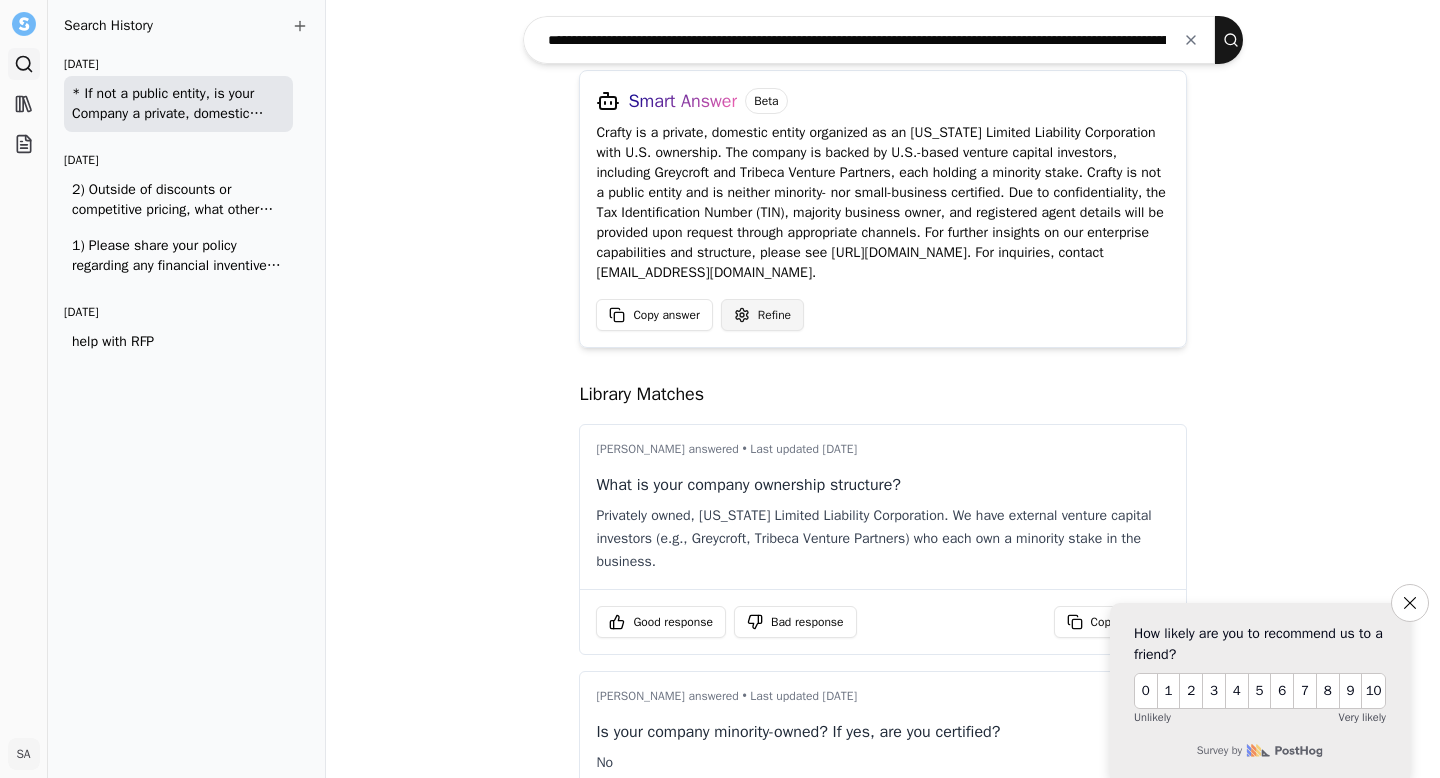 click on "Search Library Projects SA [PERSON_NAME] Toggle Sidebar Search Search History [DATE]  * If not a public entity, is your Company a private, domestic entity with US Ownership? If so, please provide the TIN and the majority Business Owner / registered agent. [DATE] 2) Outside of discounts or competitive pricing, what other ideas do you have to reduce costs through "value engineering?" Please feel free to suggest creative options, including any unique contract arrangements you have with other customers (e.g., implementing robots, recycling rebates, etc). 1) Please share your policy regarding any financial inventives, rebates, or marketing funds you may receive from manufacturers or suppliers based on the volume or selection of products provided to our account? Is it your practice to share or transfer any portion of these benefits, or factor them into the overall cost savings offered to clients?  [DATE] help with RFP Smart Answer Beta Copy answer Refine Library Matches Good response Bad response No No No" at bounding box center (720, 389) 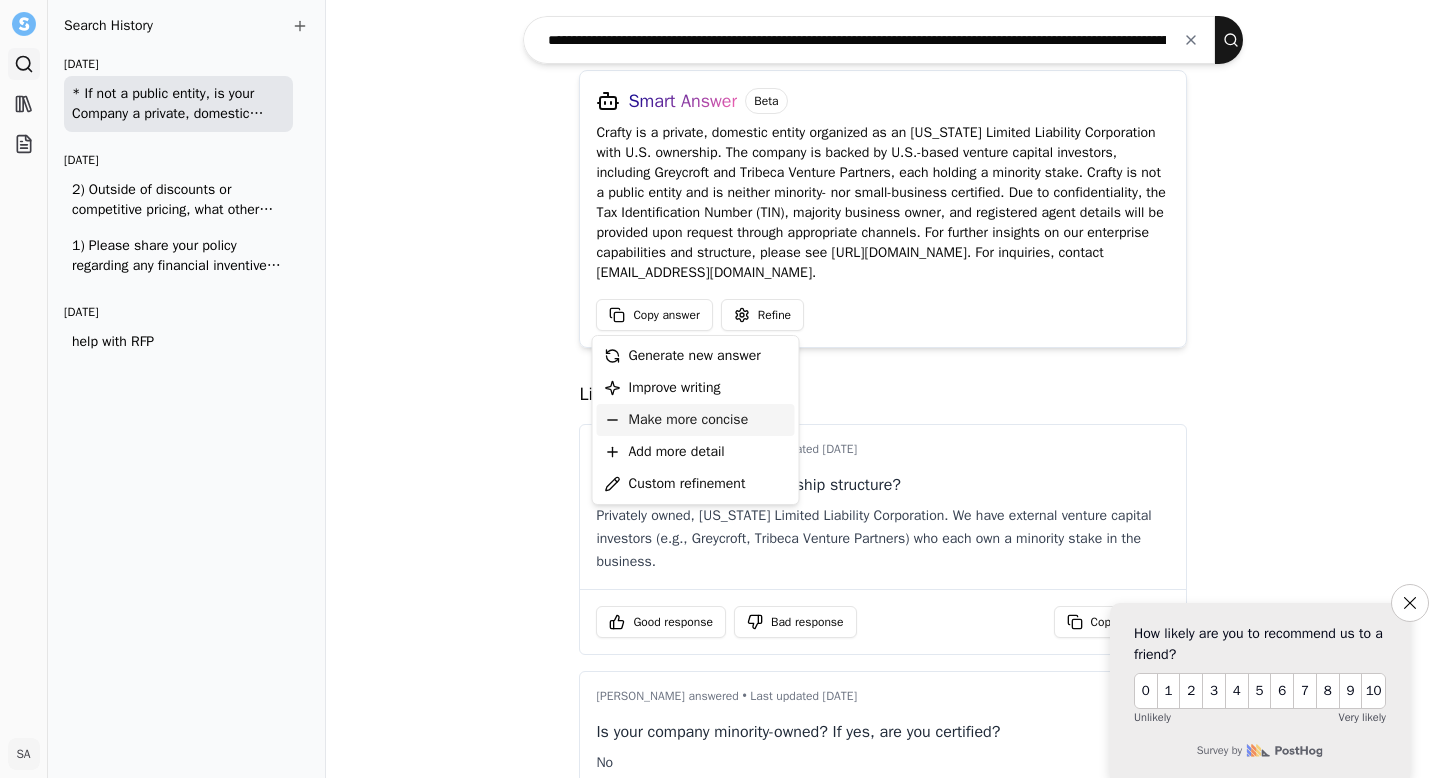click on "Make more concise" at bounding box center (689, 420) 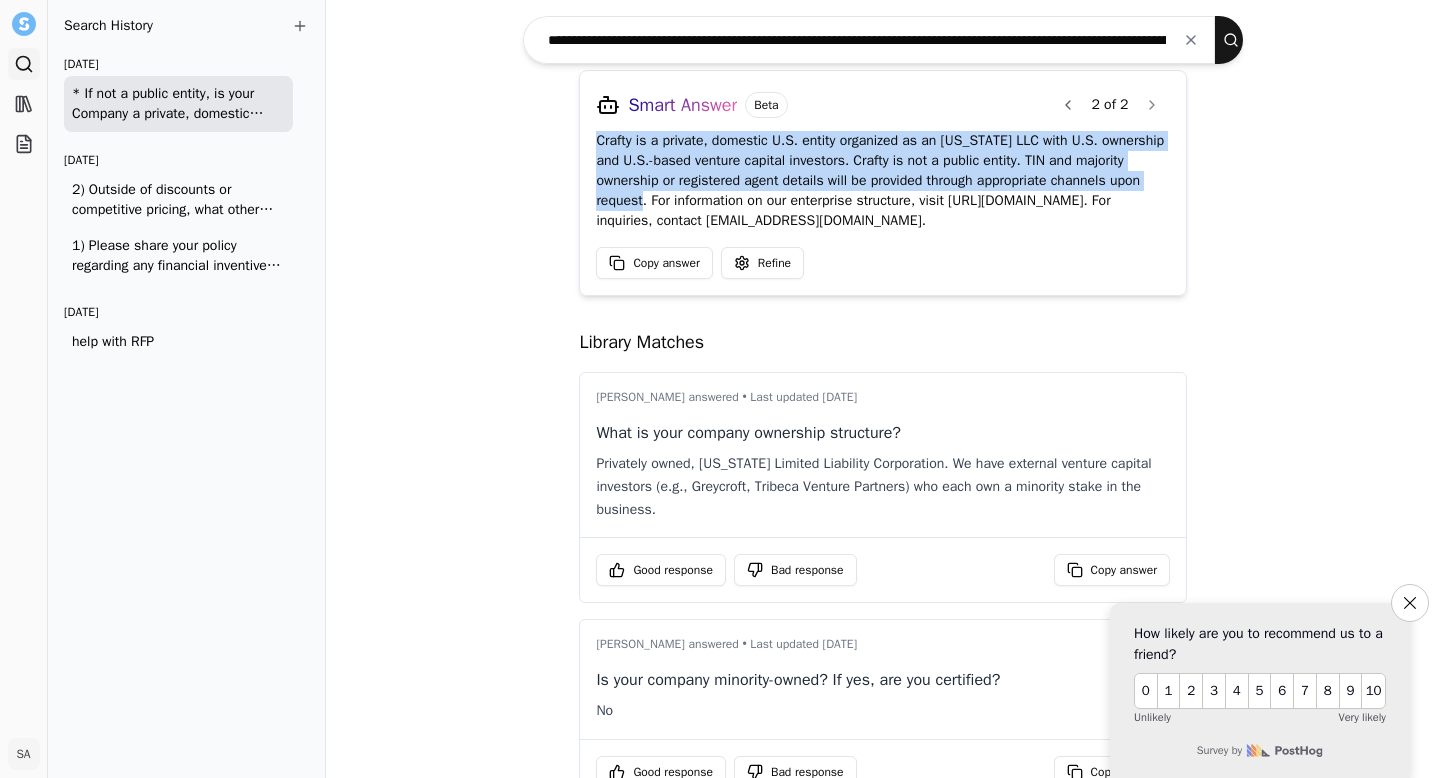 drag, startPoint x: 584, startPoint y: 141, endPoint x: 1146, endPoint y: 180, distance: 563.35156 